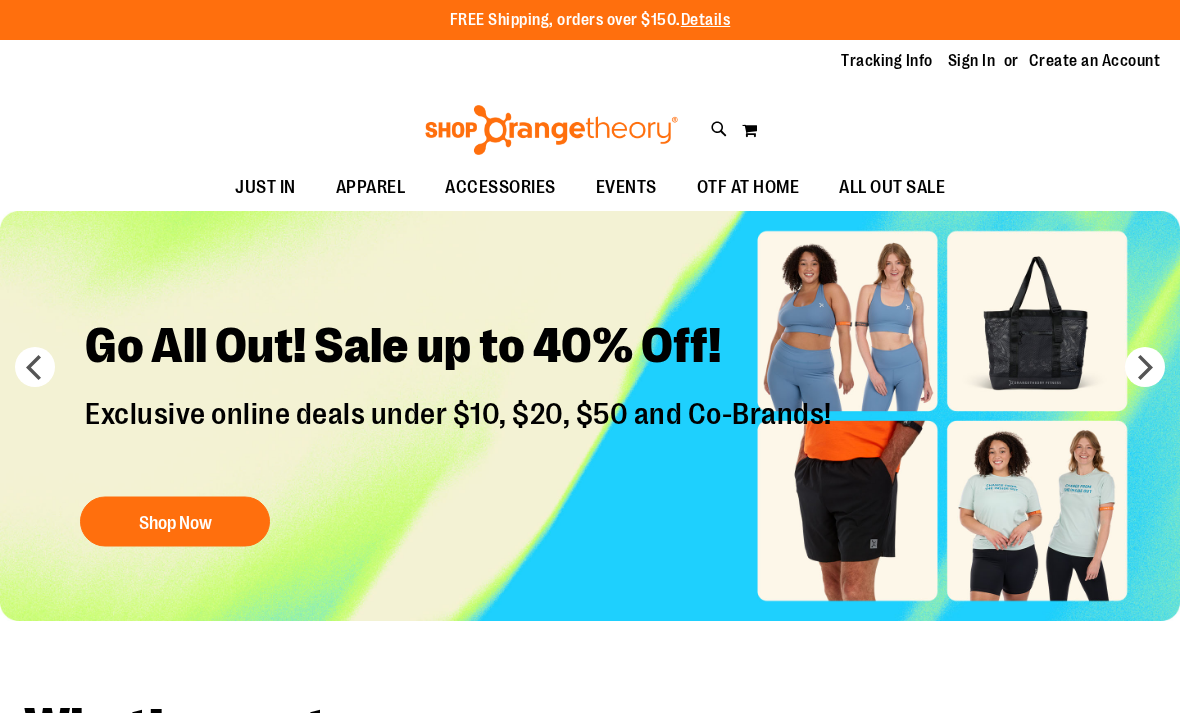 scroll, scrollTop: 0, scrollLeft: 0, axis: both 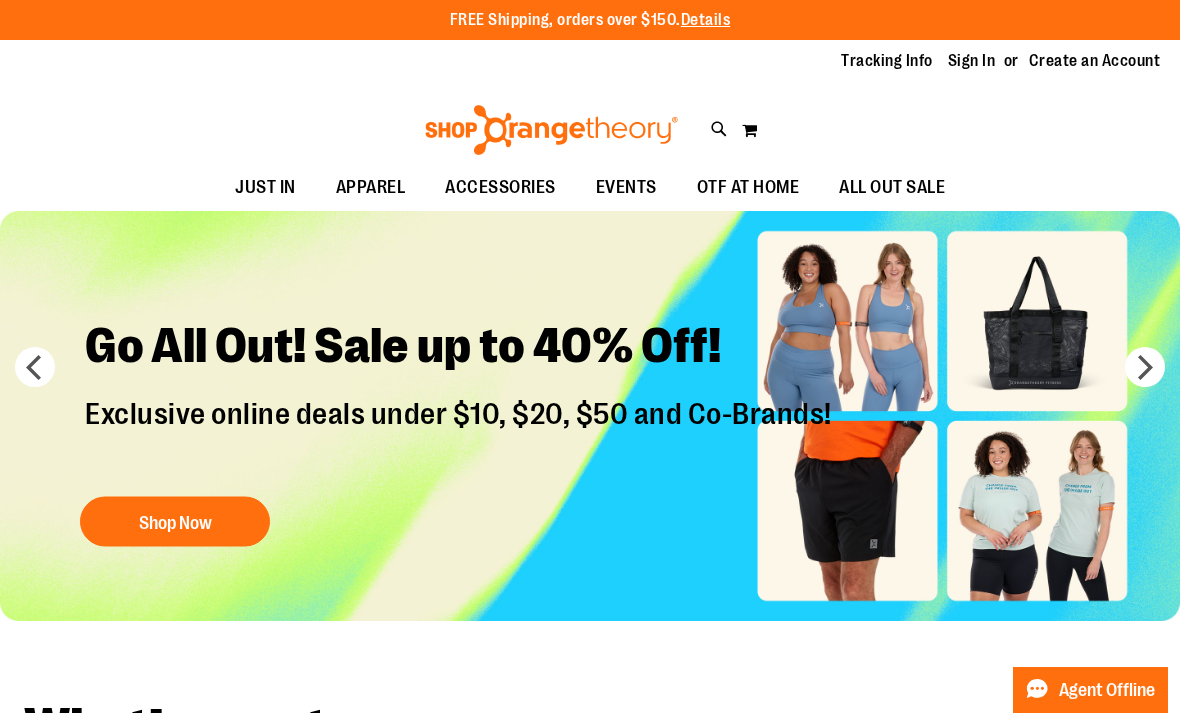 click on "Shop Now" at bounding box center (175, 521) 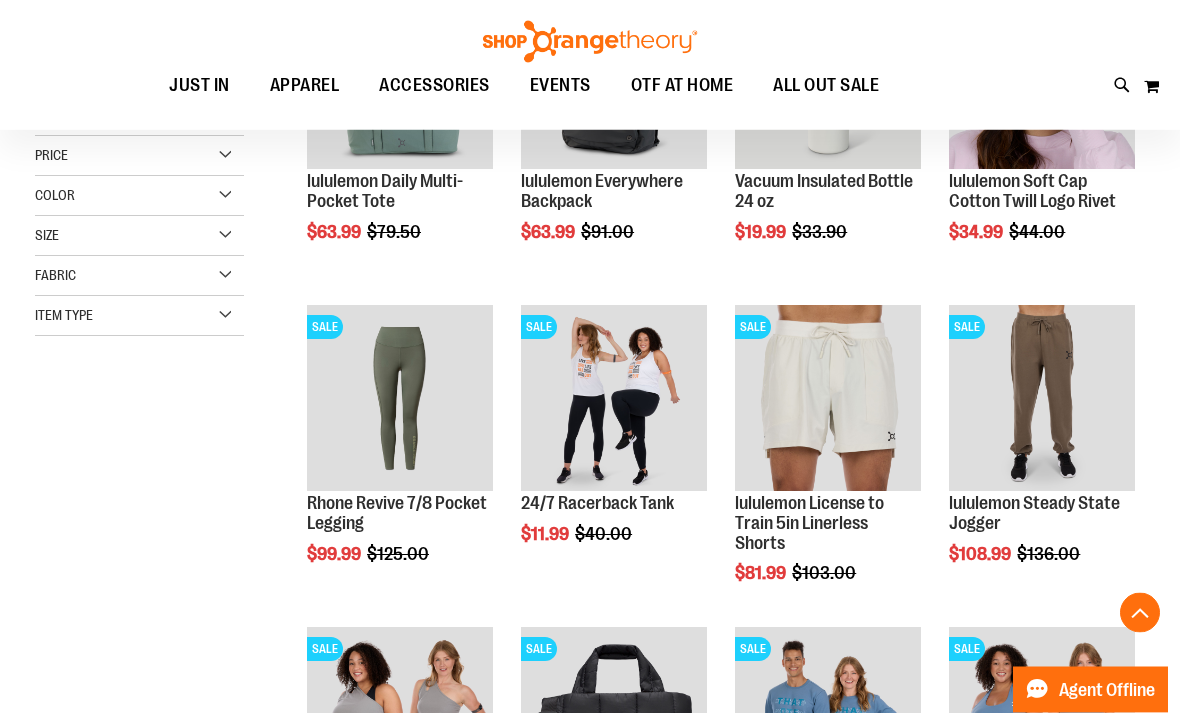 scroll, scrollTop: 447, scrollLeft: 0, axis: vertical 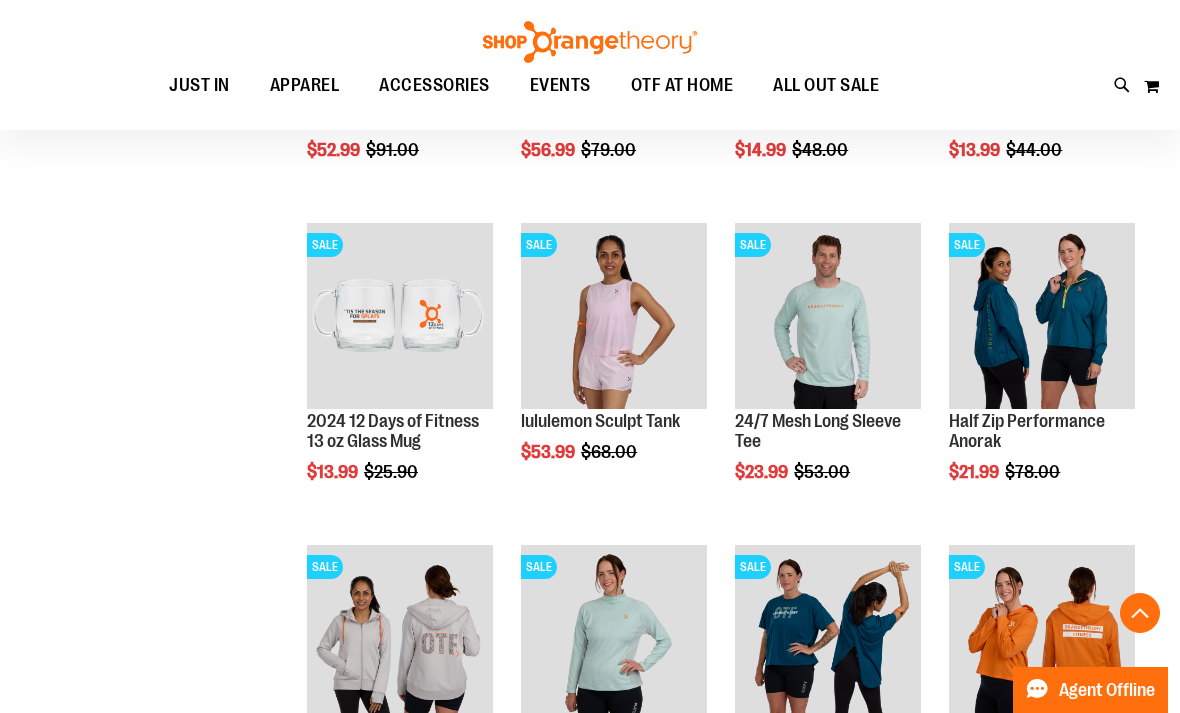 click on "Add to Cart" at bounding box center [950, 548] 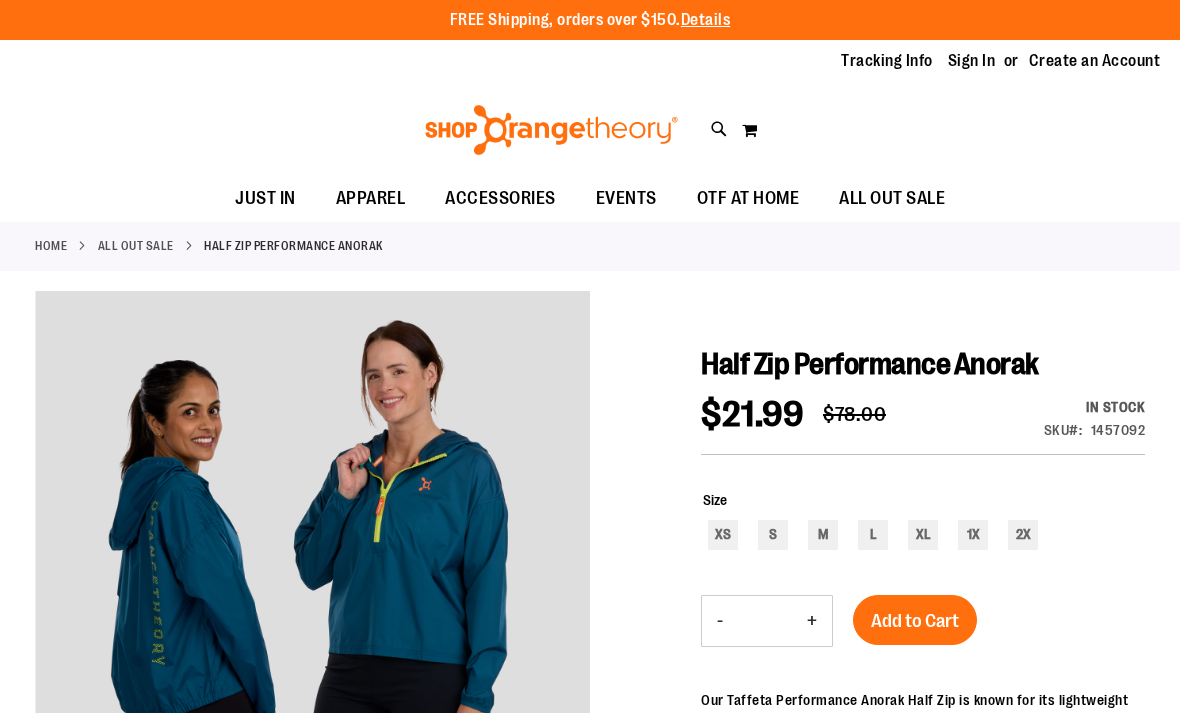 scroll, scrollTop: 0, scrollLeft: 0, axis: both 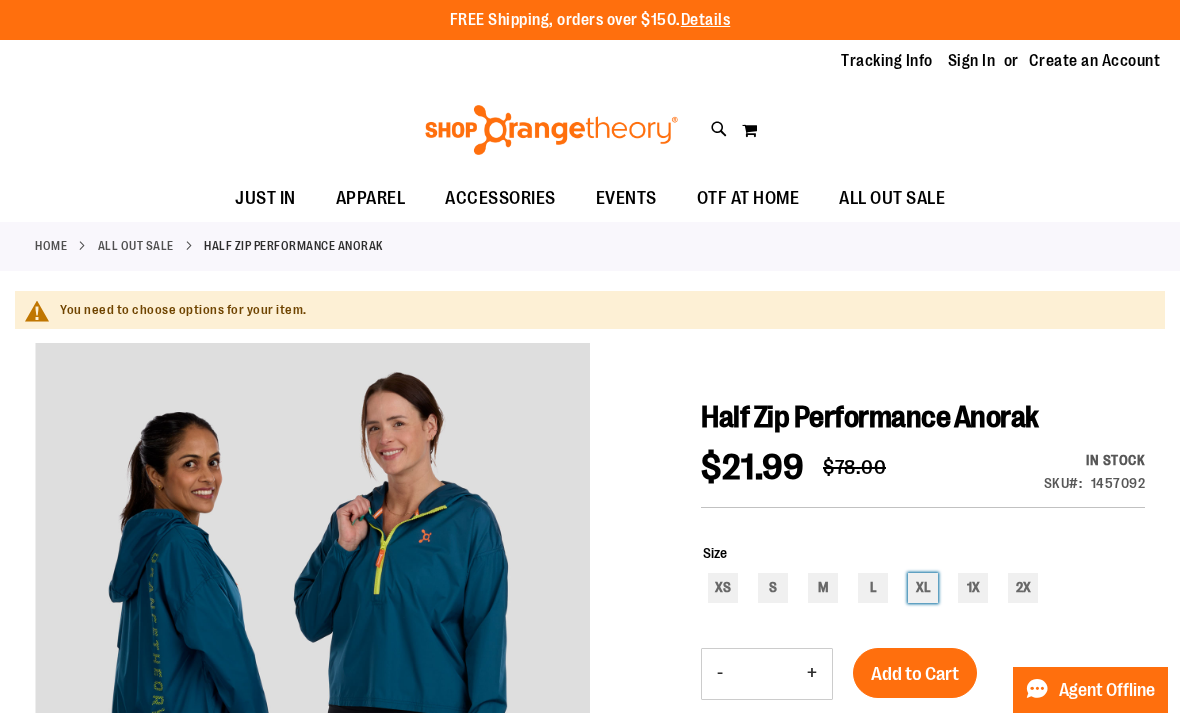 click on "XL" at bounding box center [923, 588] 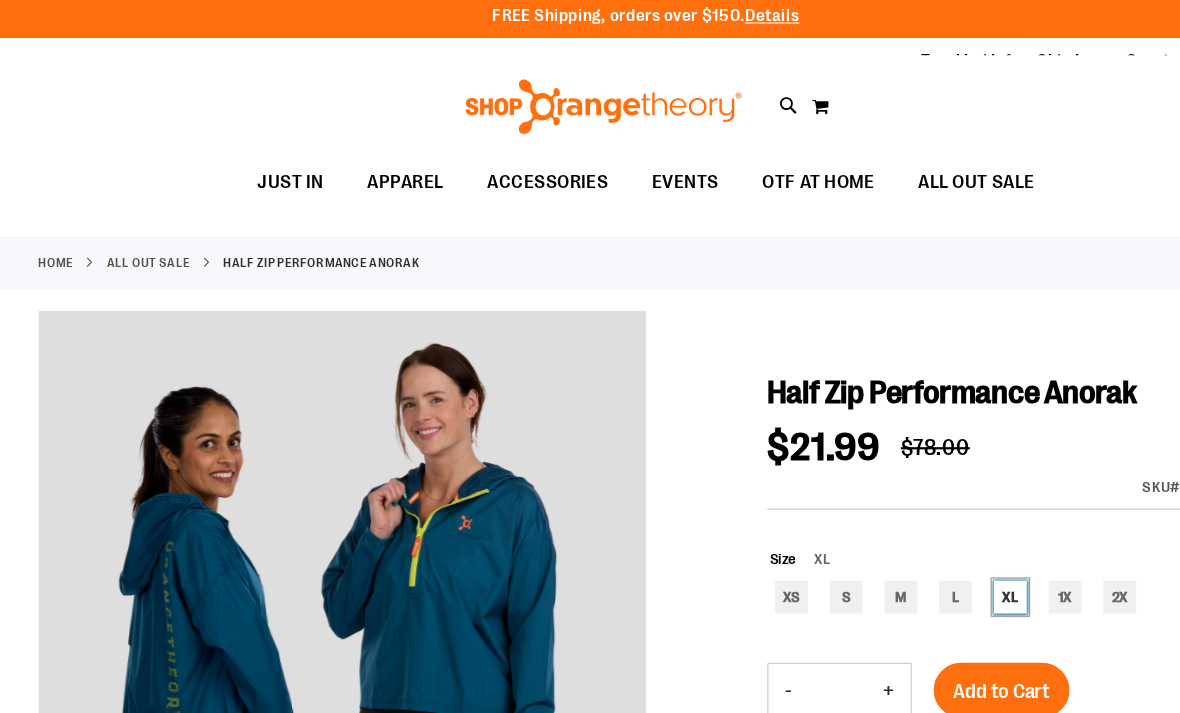 scroll, scrollTop: 0, scrollLeft: 0, axis: both 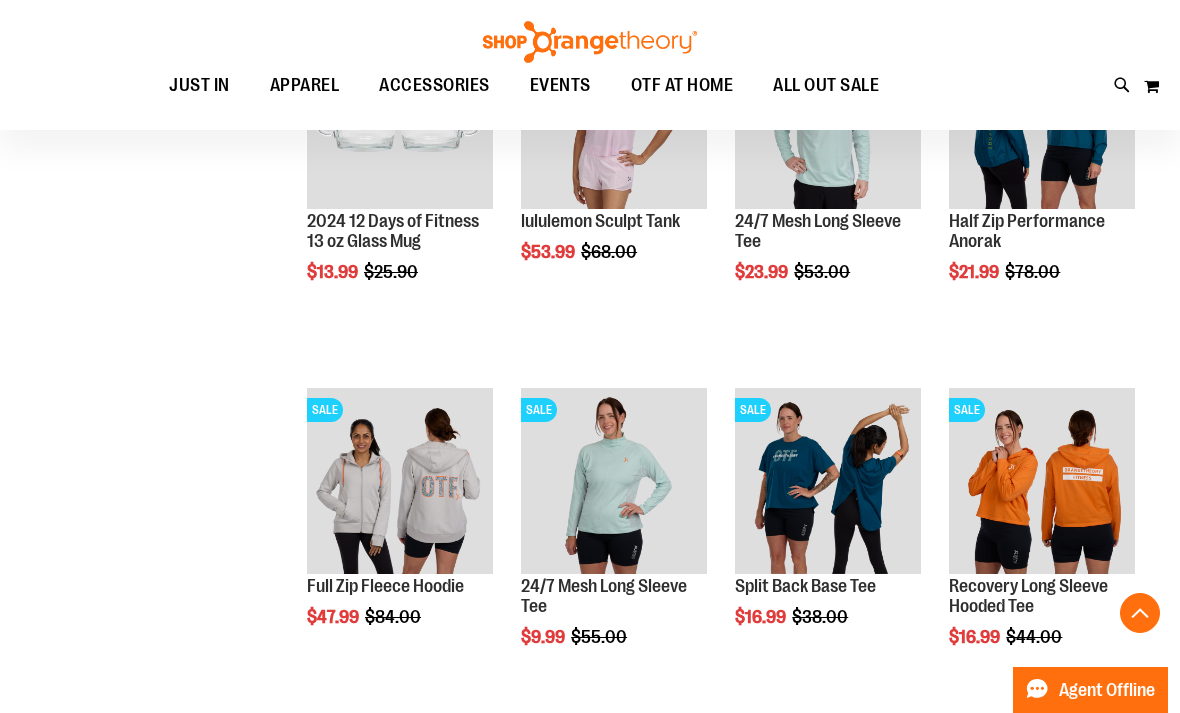 click at bounding box center (400, 481) 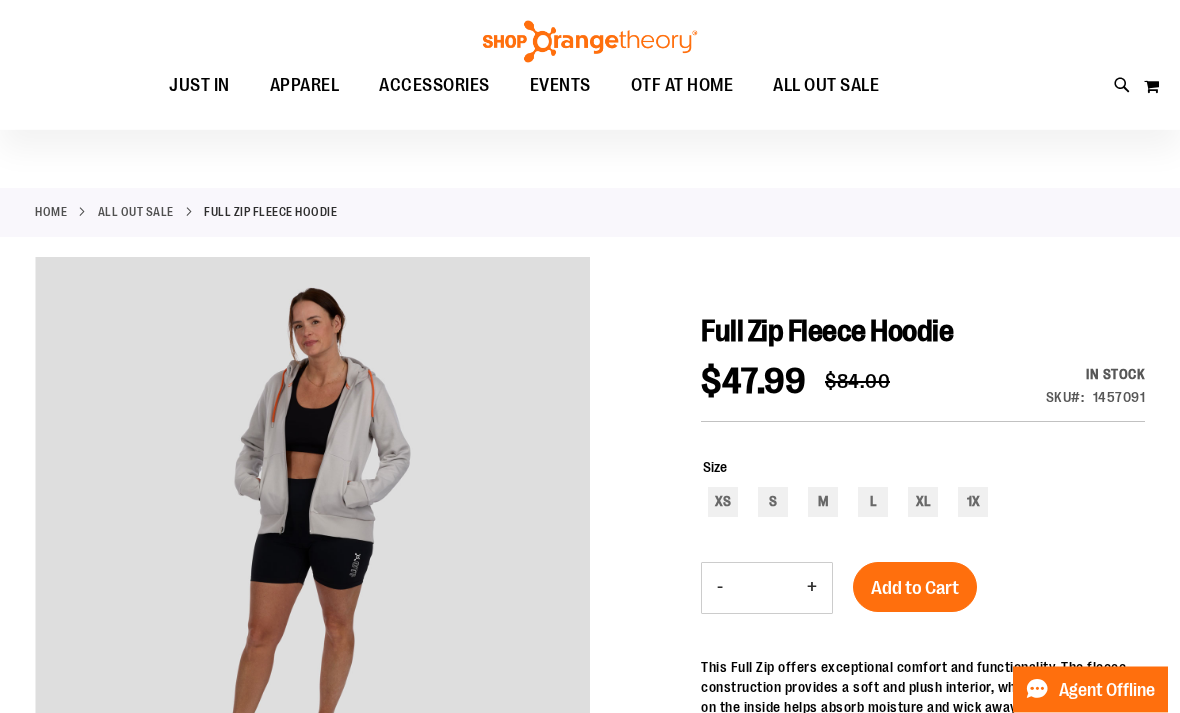 scroll, scrollTop: 0, scrollLeft: 0, axis: both 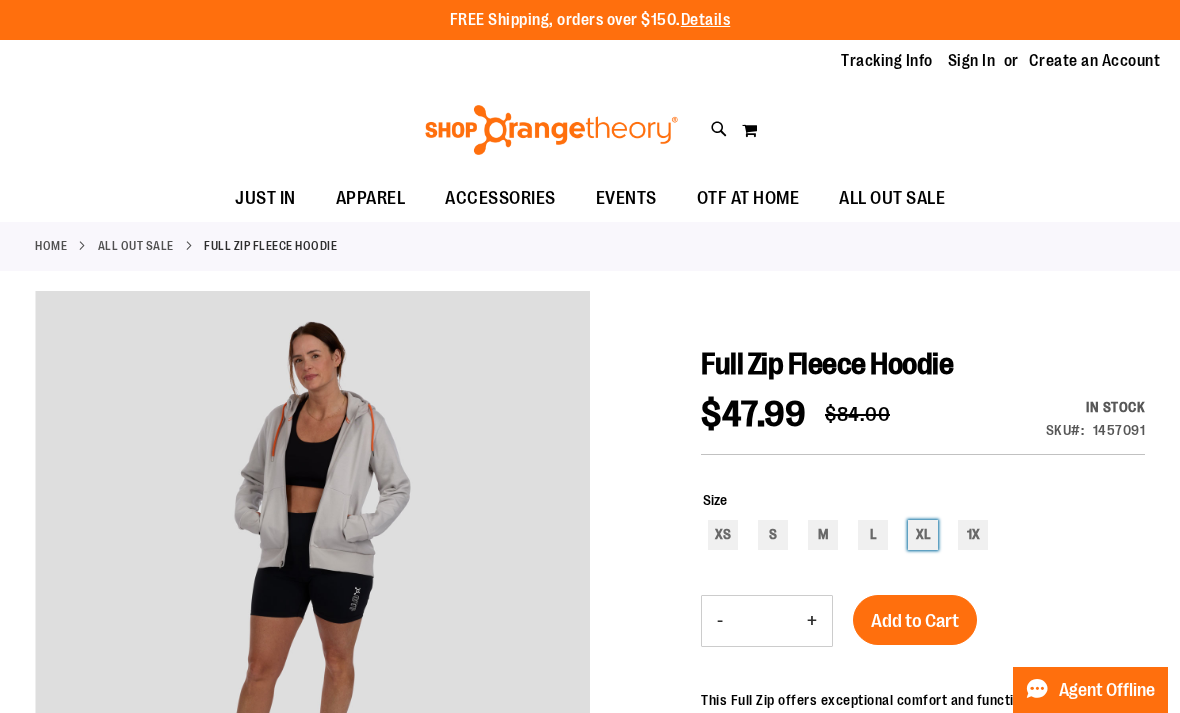 click on "XL" at bounding box center (923, 535) 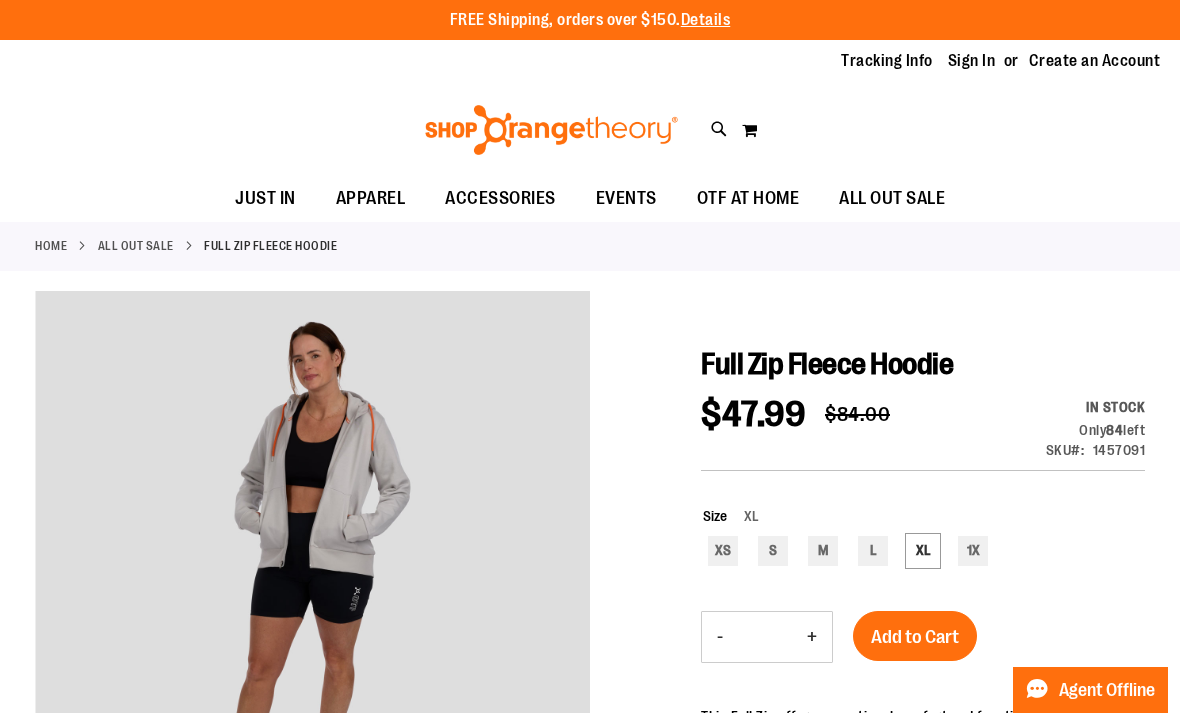 click on "Add to Cart" at bounding box center (915, 637) 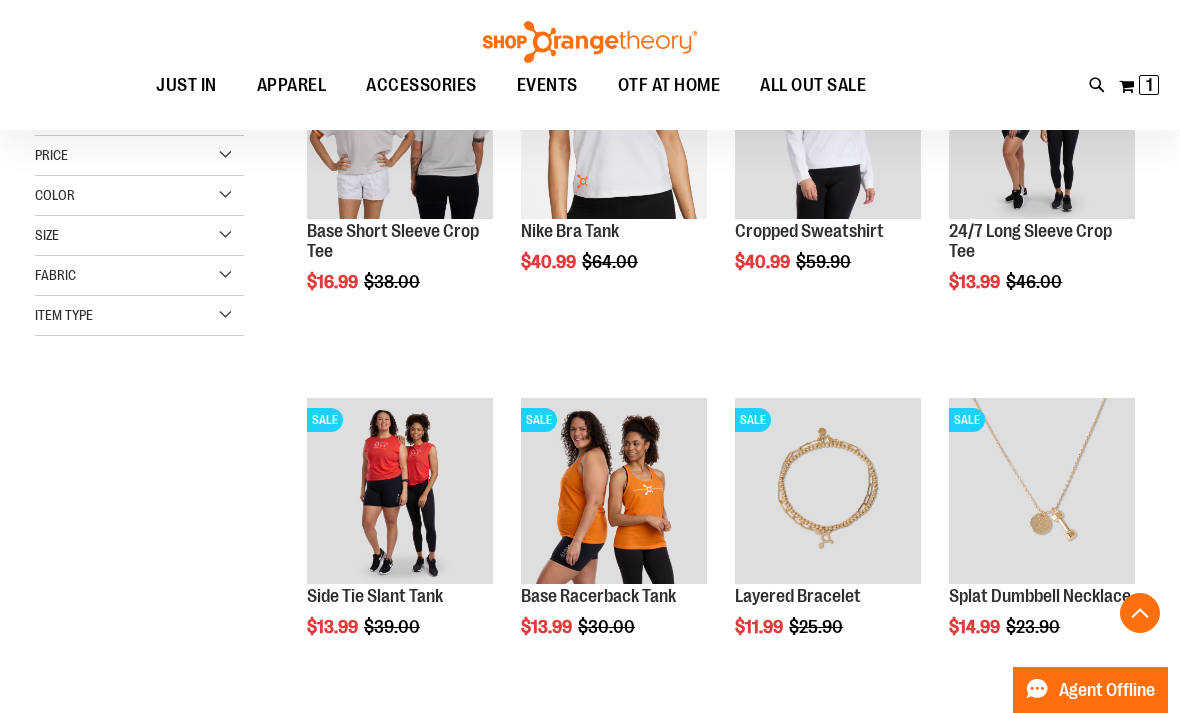 scroll, scrollTop: 427, scrollLeft: 0, axis: vertical 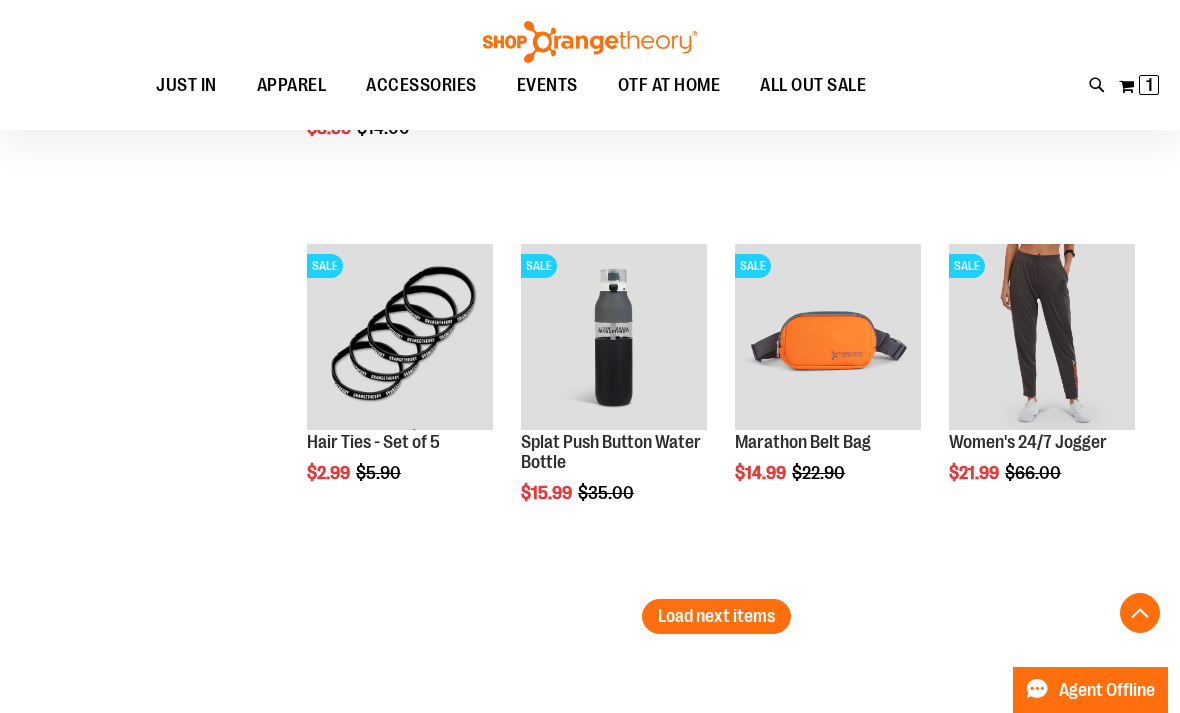 click on "Load next items" at bounding box center (716, 616) 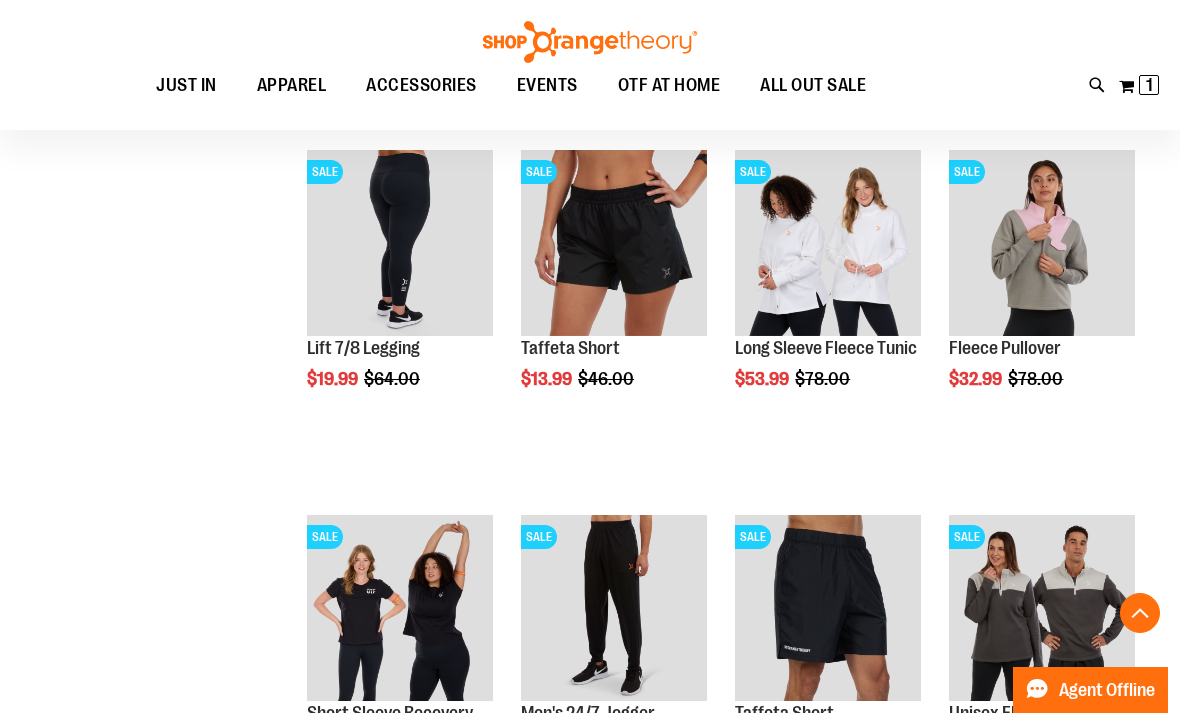 scroll, scrollTop: 3594, scrollLeft: 0, axis: vertical 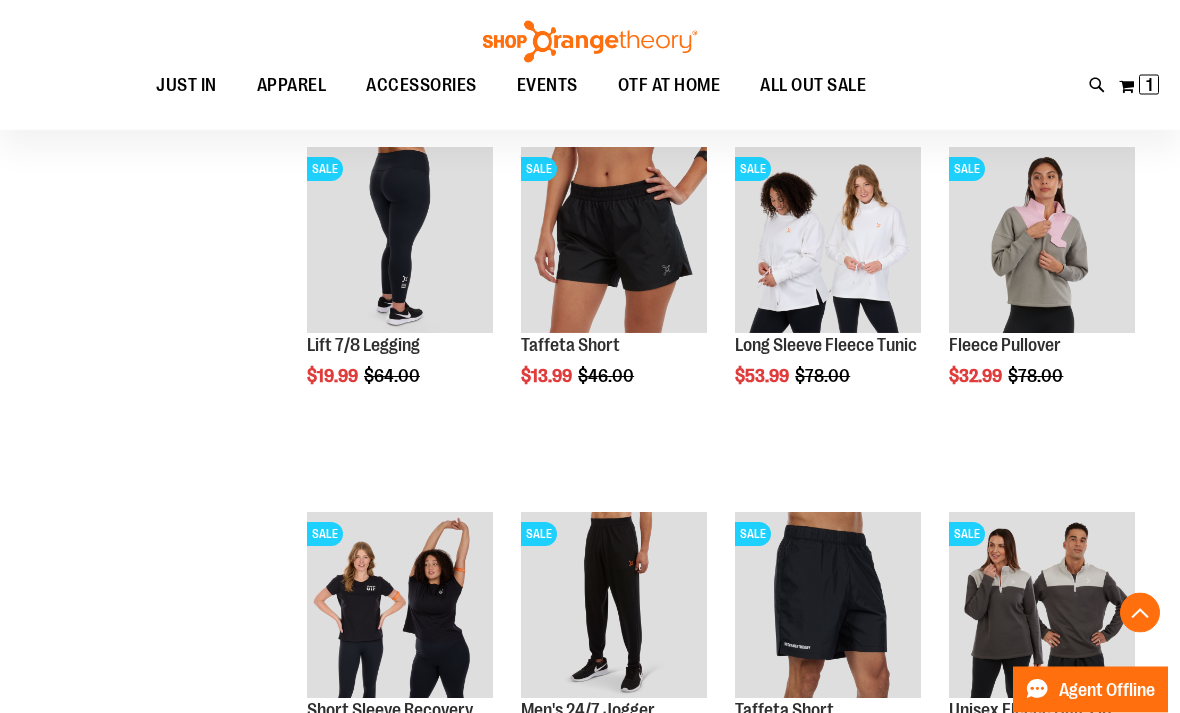 click on "Add to Cart" at bounding box center [308, 453] 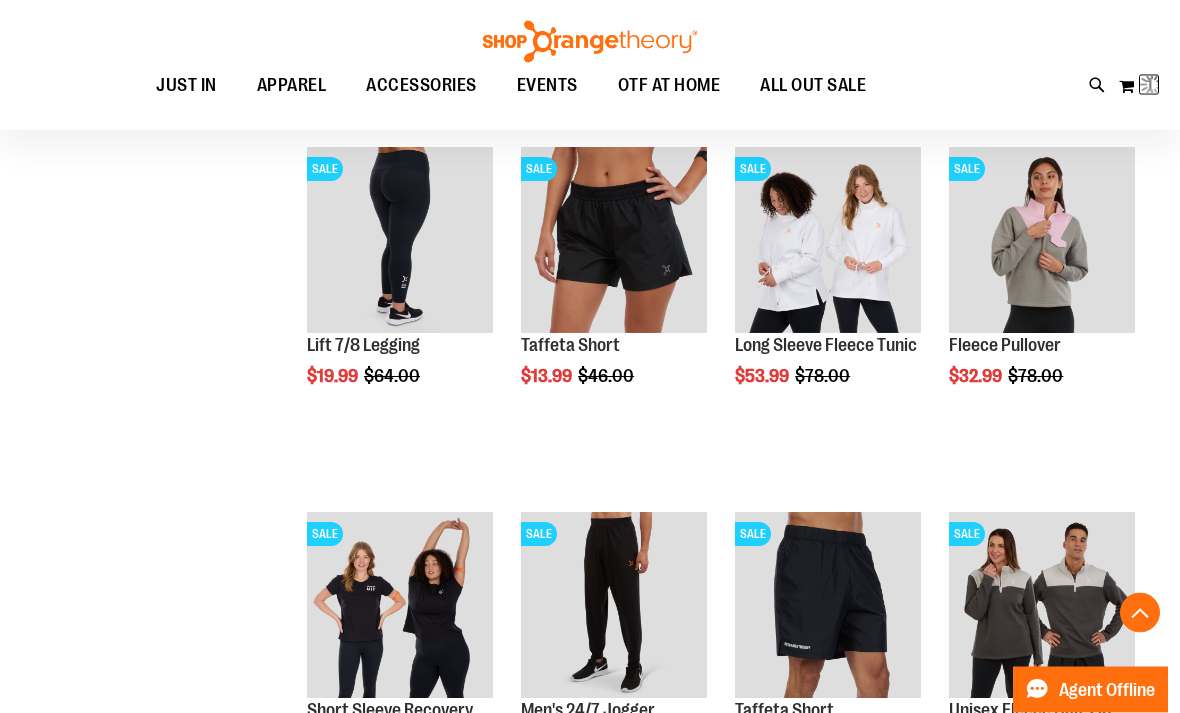 scroll, scrollTop: 3595, scrollLeft: 0, axis: vertical 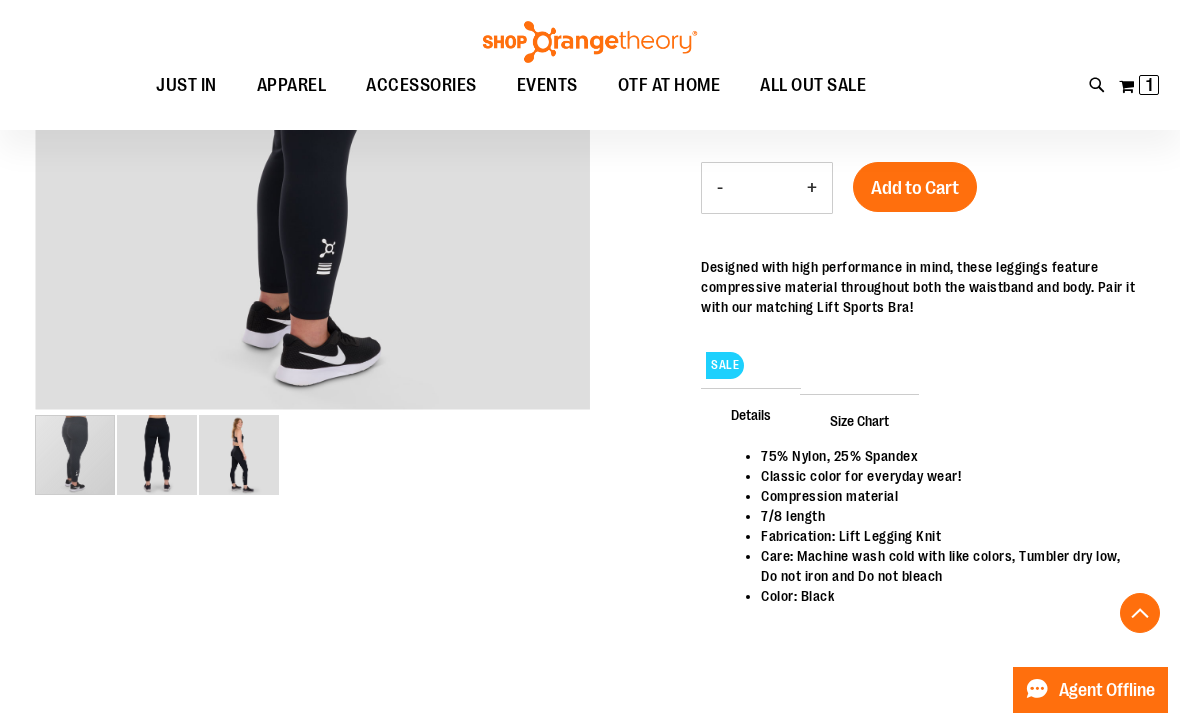 click on "Size Chart" at bounding box center [859, 420] 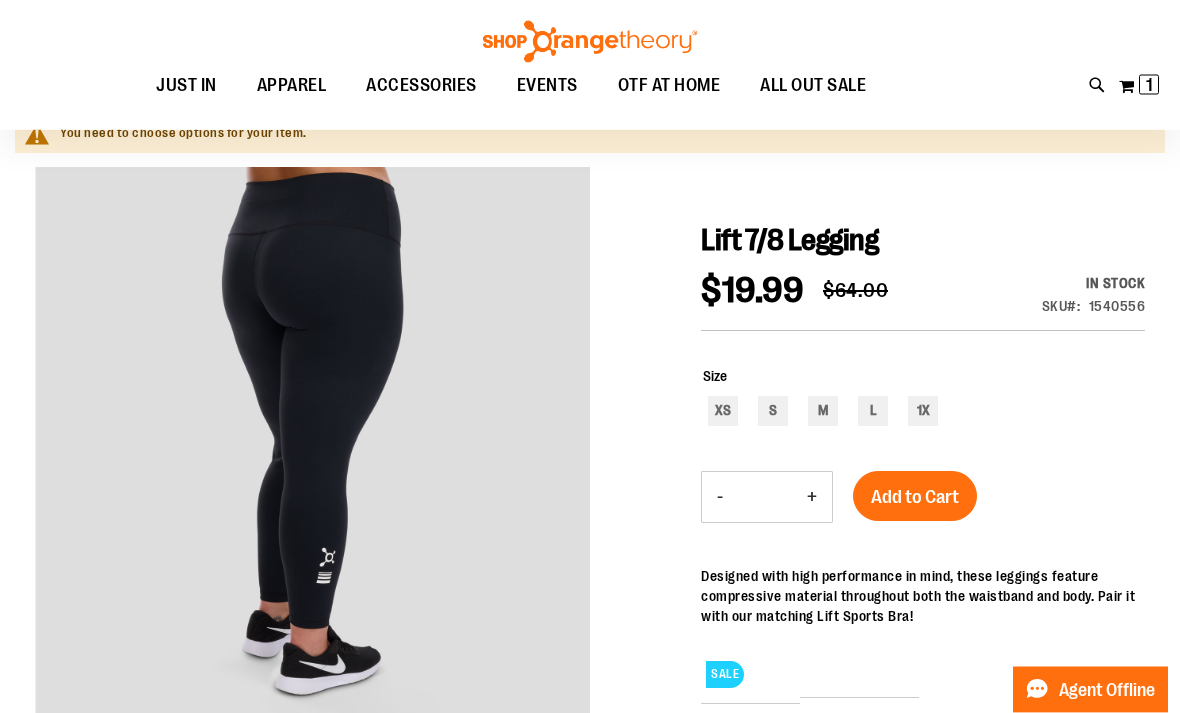 scroll, scrollTop: 176, scrollLeft: 0, axis: vertical 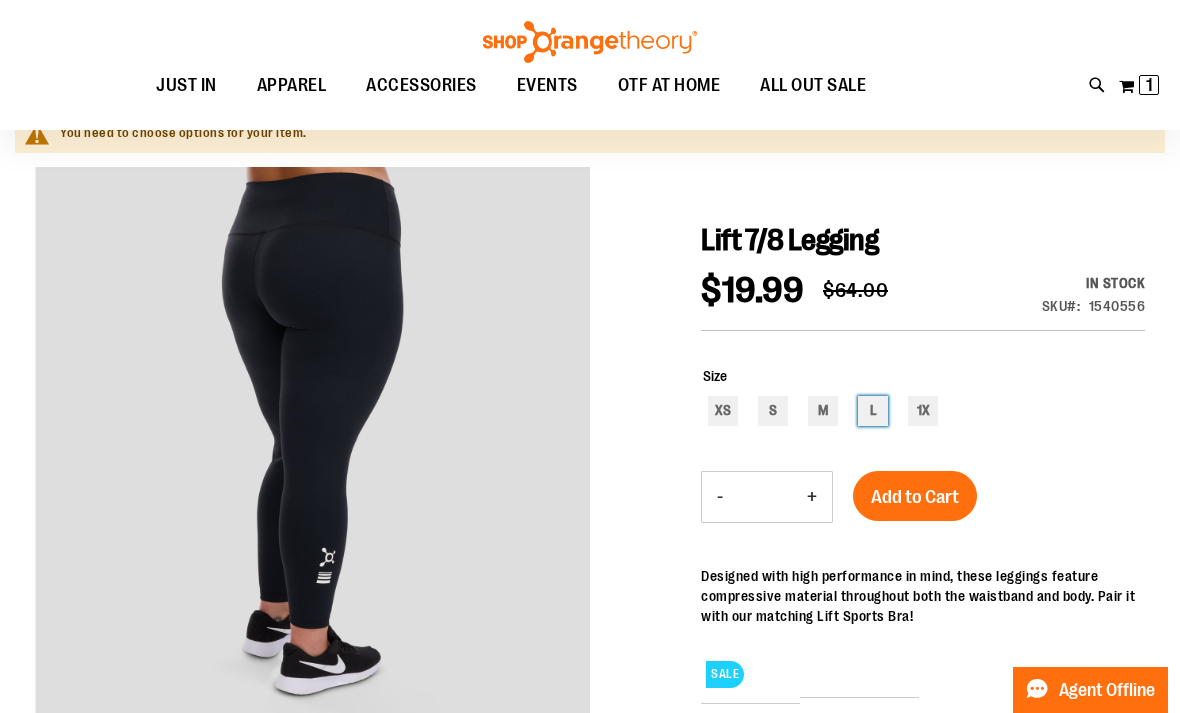click on "L" at bounding box center [873, 411] 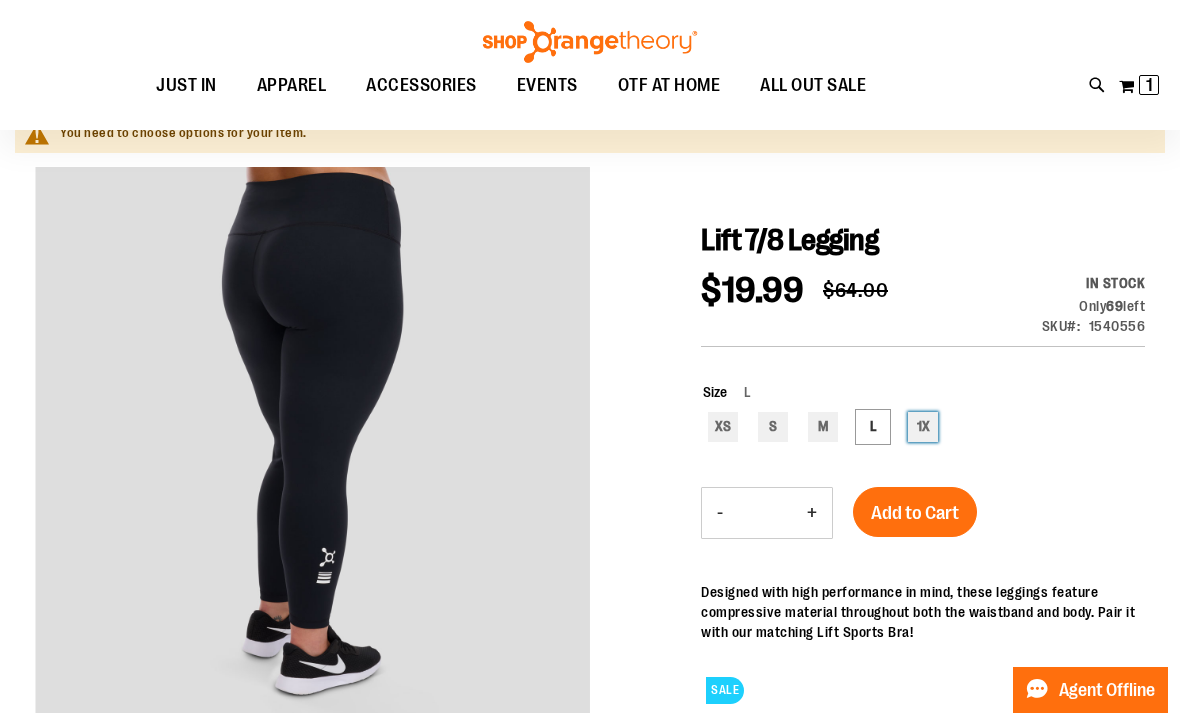 click on "1X" at bounding box center (923, 427) 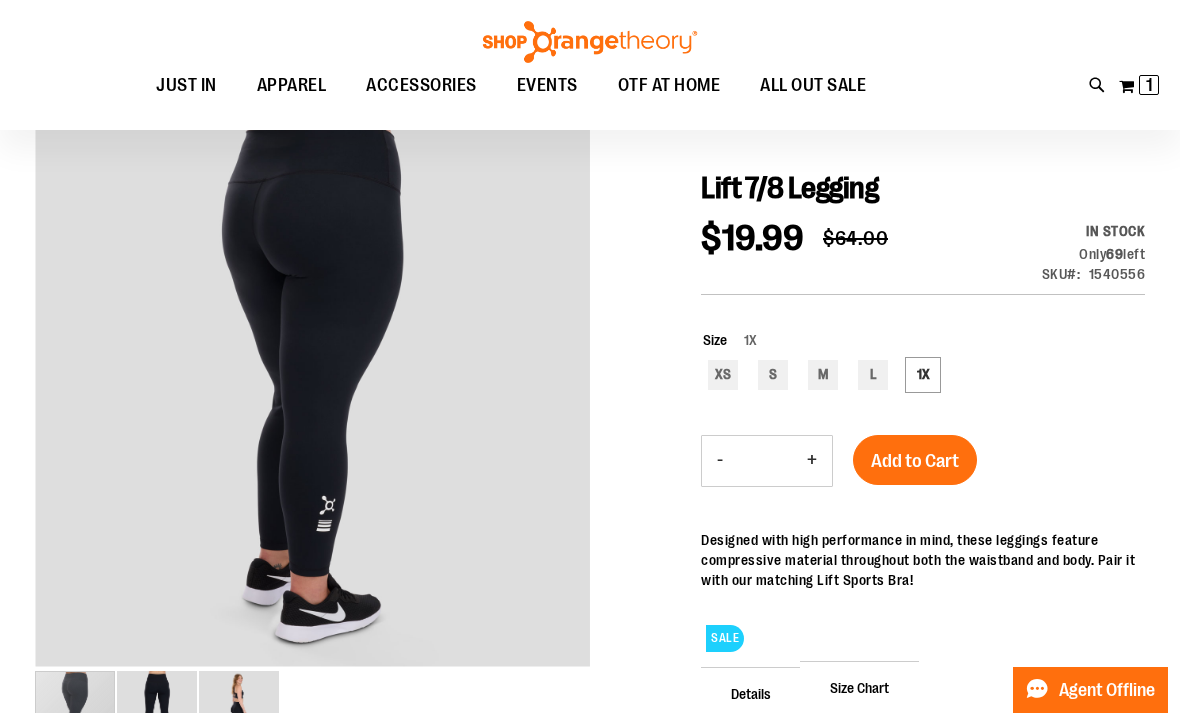 click on "Add to Cart" at bounding box center (915, 472) 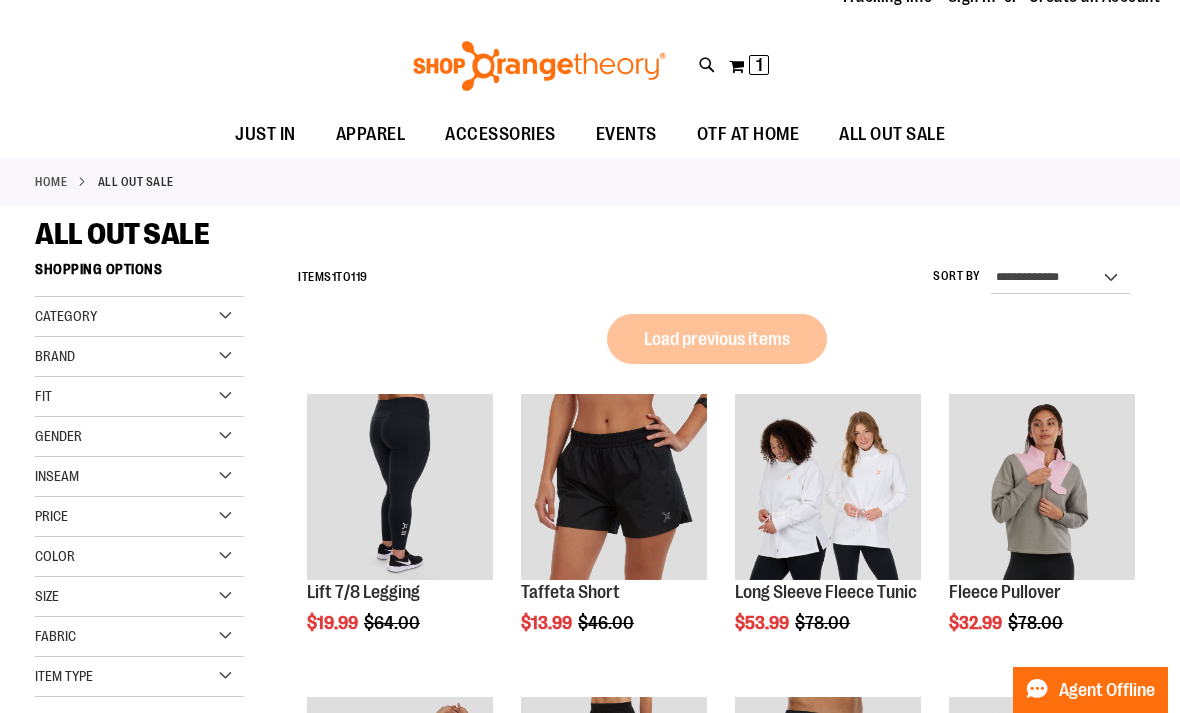 scroll, scrollTop: 64, scrollLeft: 0, axis: vertical 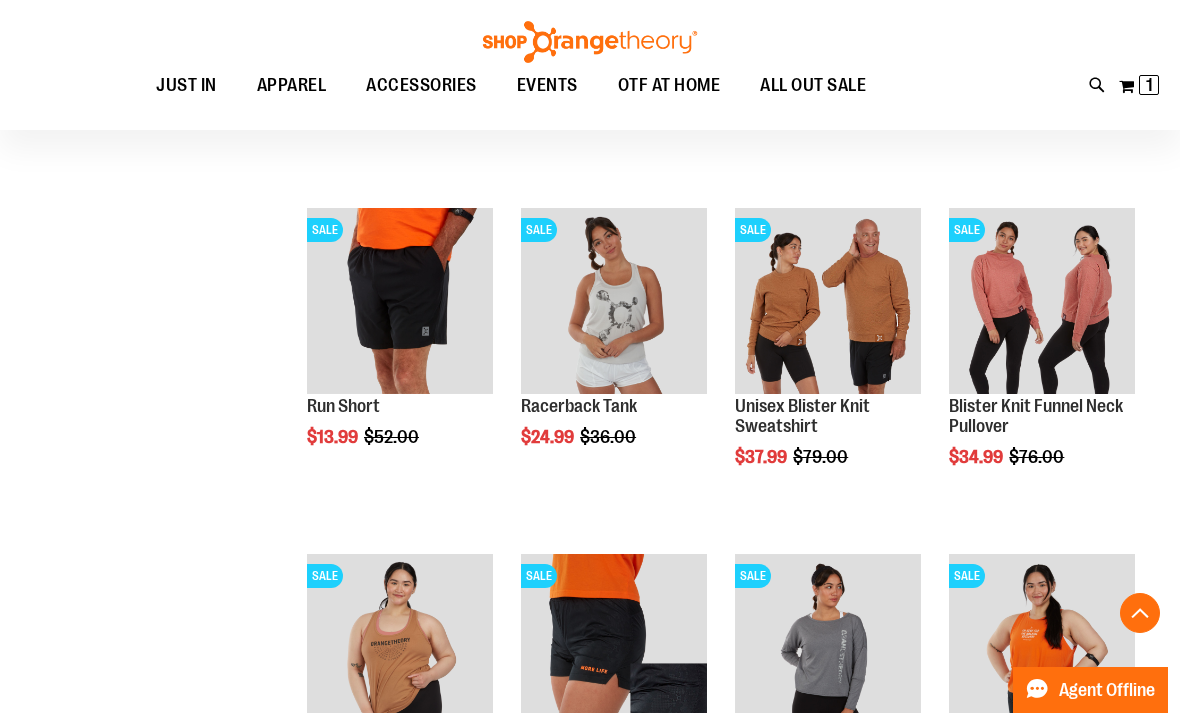 click at bounding box center [1042, 301] 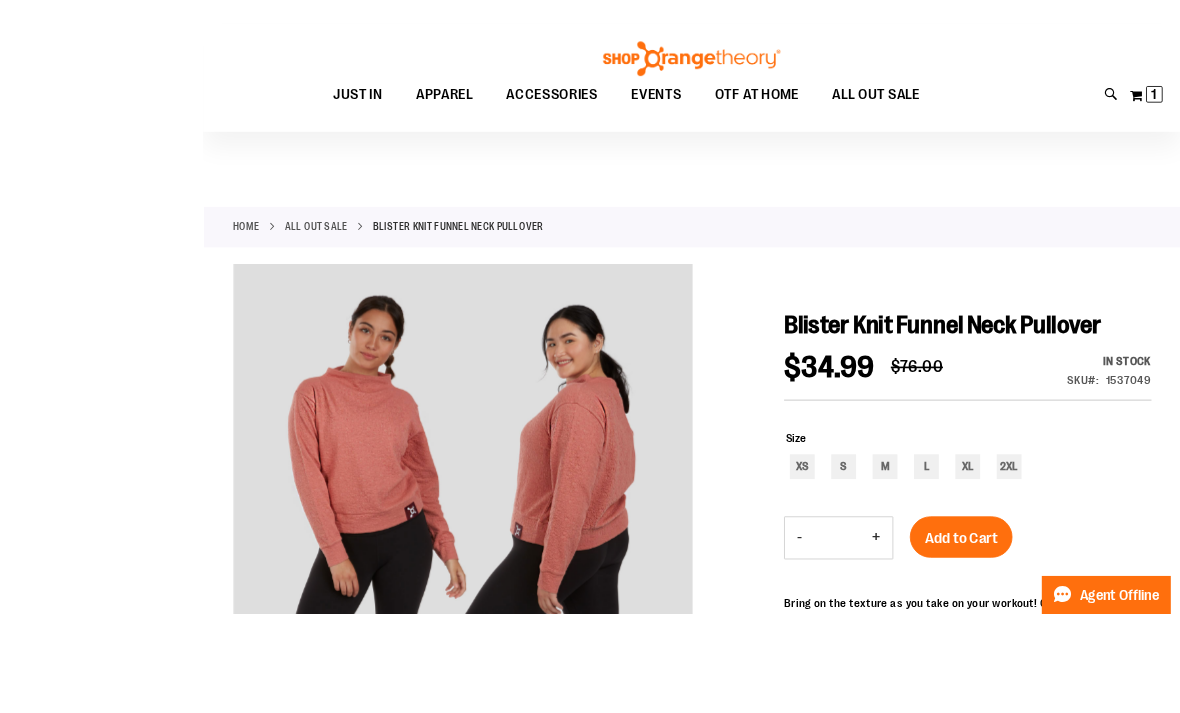 scroll, scrollTop: 134, scrollLeft: 0, axis: vertical 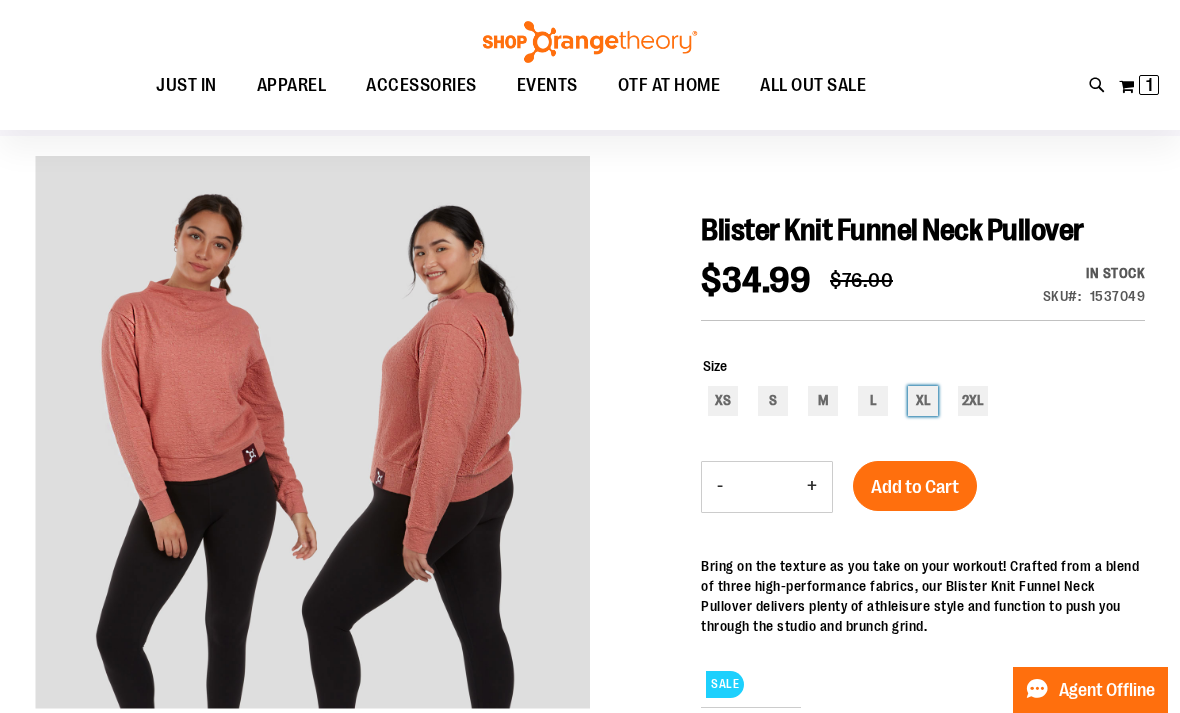 click on "XL" at bounding box center (923, 401) 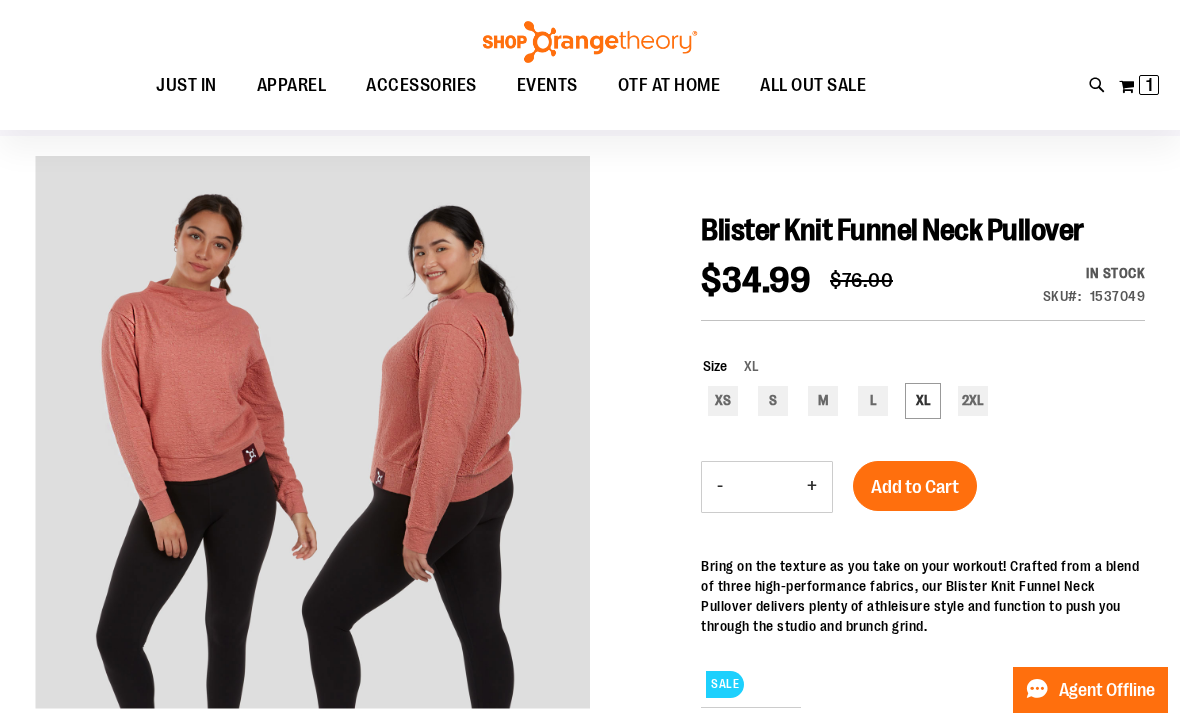 click on "Add to Cart" at bounding box center (915, 486) 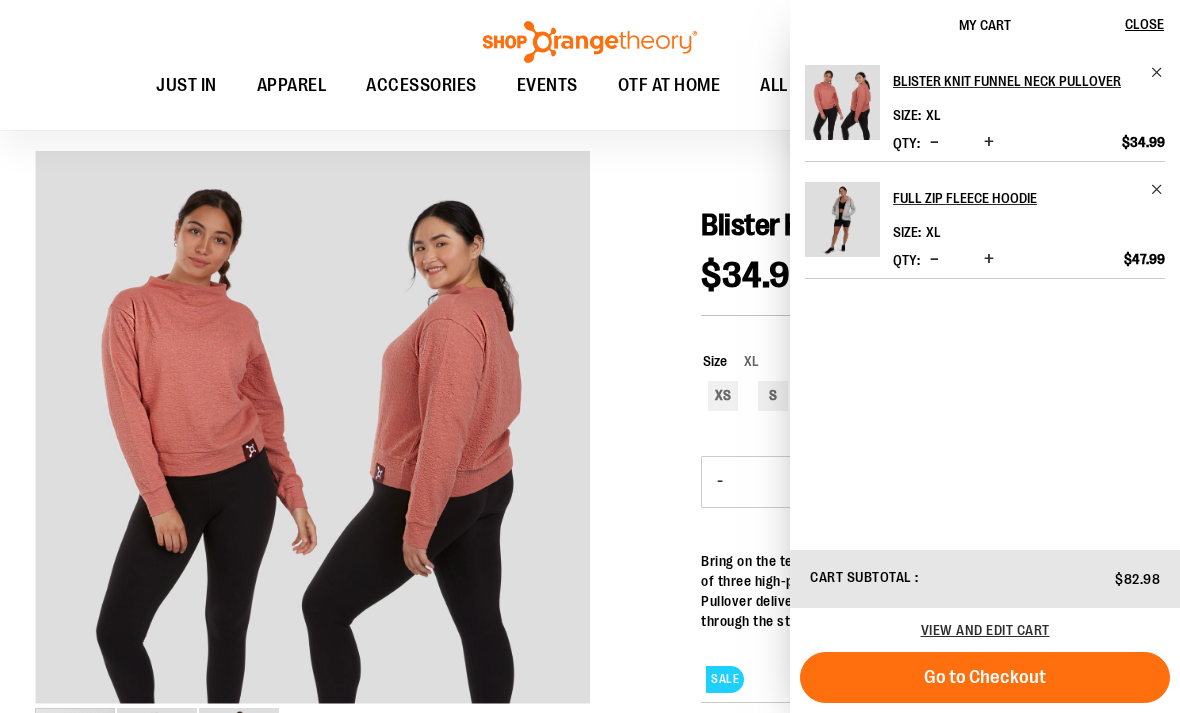 scroll, scrollTop: 143, scrollLeft: 0, axis: vertical 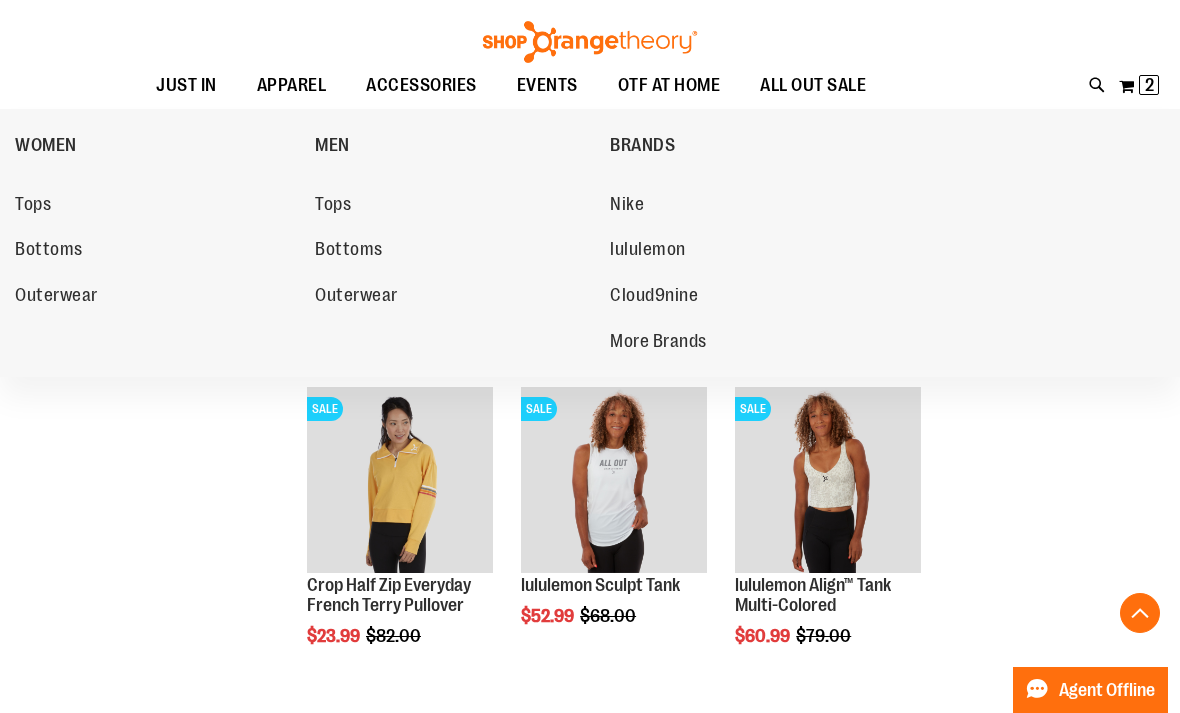 click on "Tops" at bounding box center (33, 206) 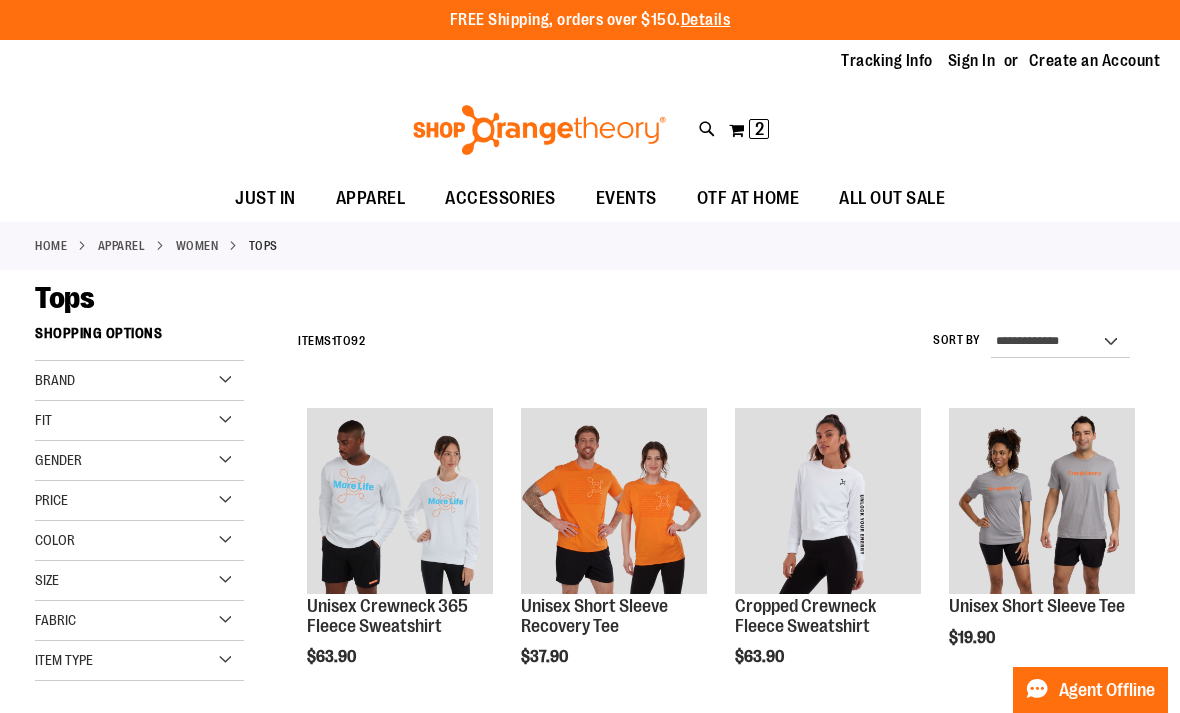 scroll, scrollTop: 0, scrollLeft: 0, axis: both 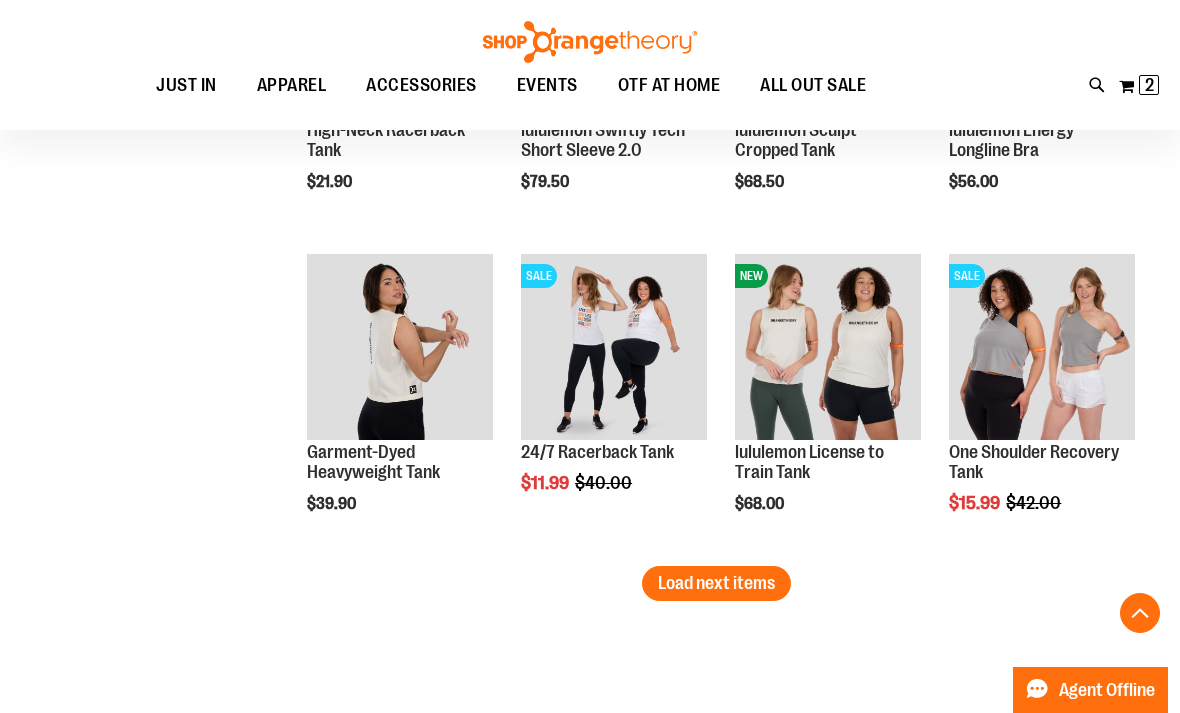 click on "Load next items" at bounding box center [716, 583] 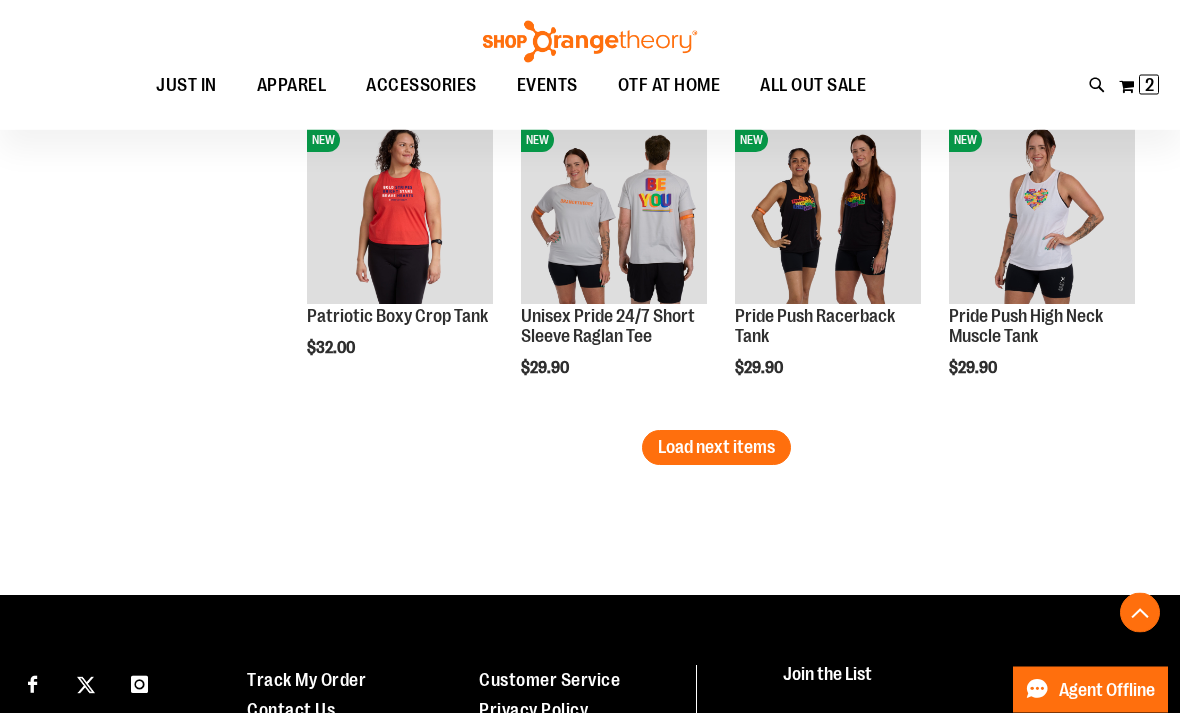 scroll, scrollTop: 3831, scrollLeft: 0, axis: vertical 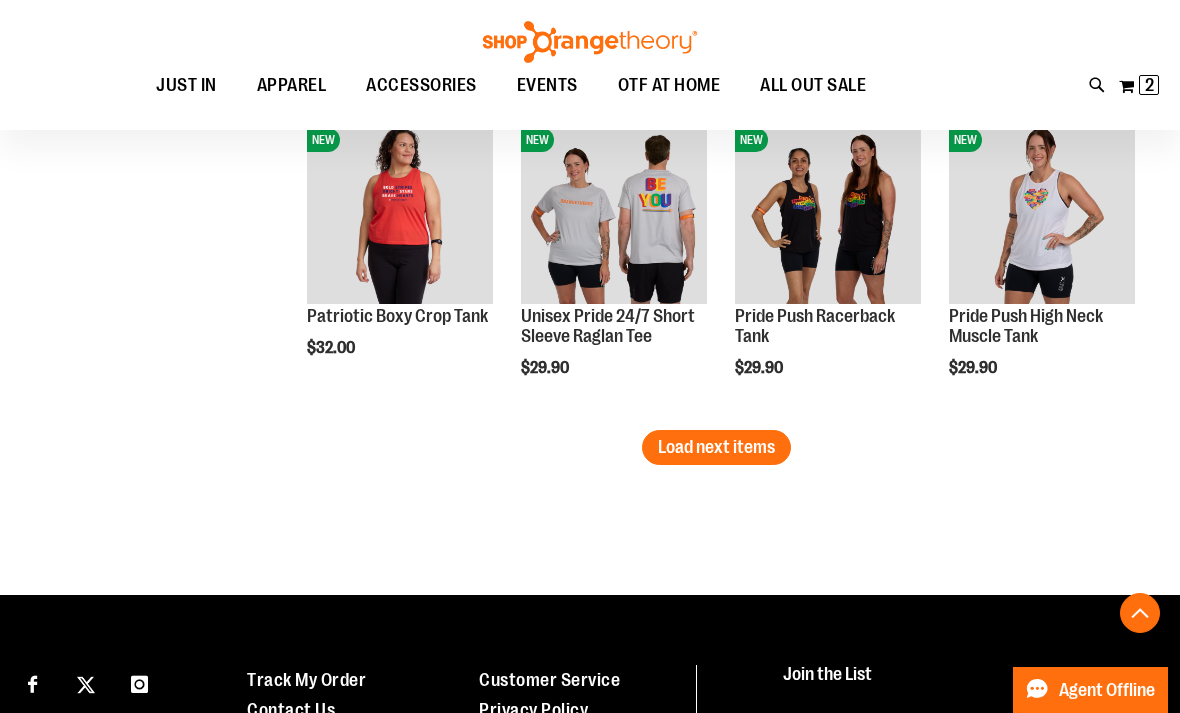 click on "Load next items" at bounding box center (716, 447) 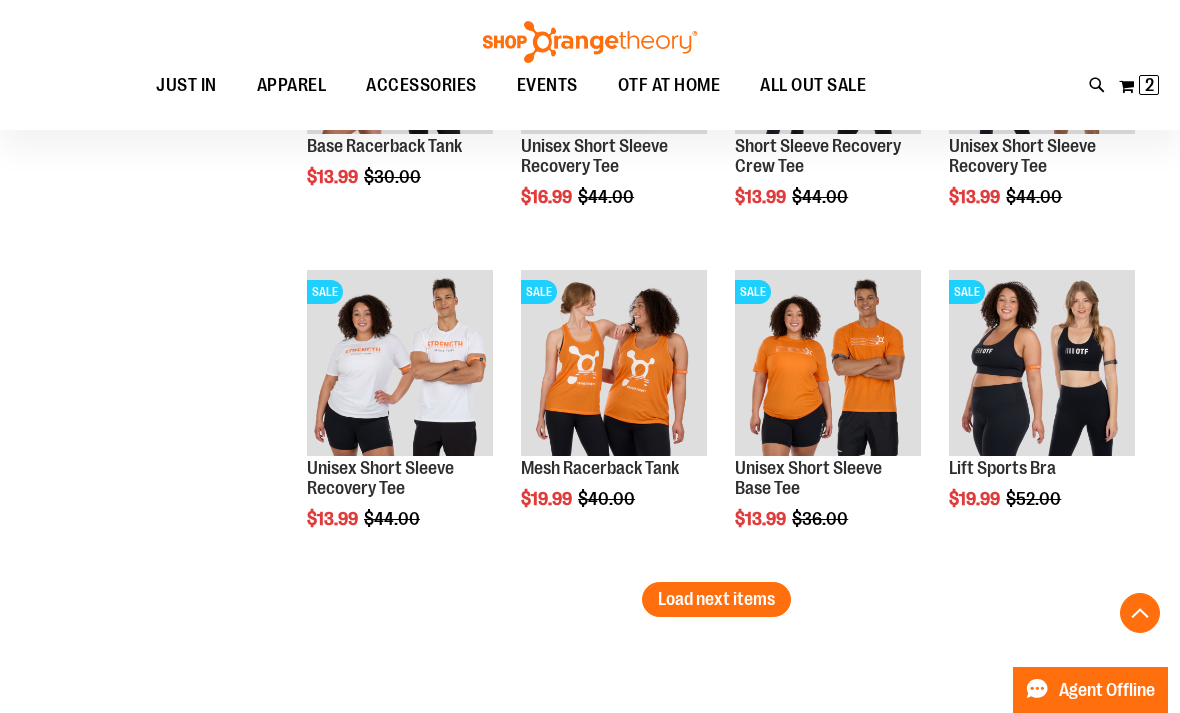 scroll, scrollTop: 4653, scrollLeft: 0, axis: vertical 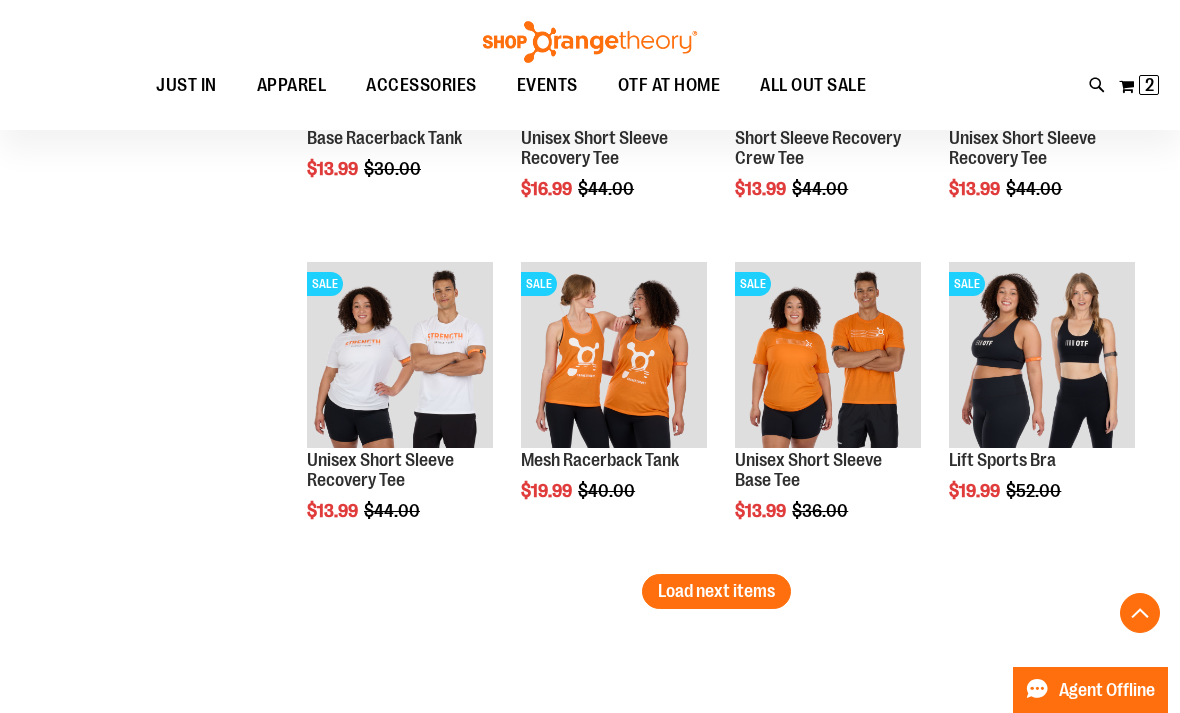 click on "Load next items" at bounding box center (716, 591) 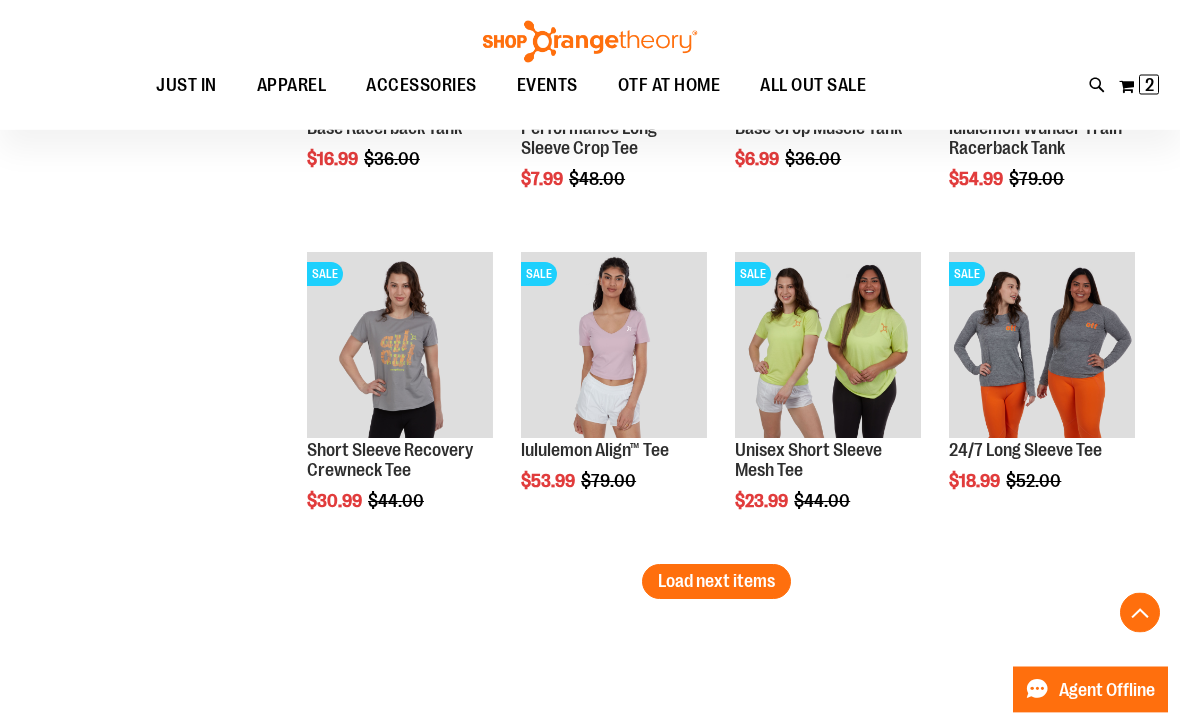 scroll, scrollTop: 5629, scrollLeft: 0, axis: vertical 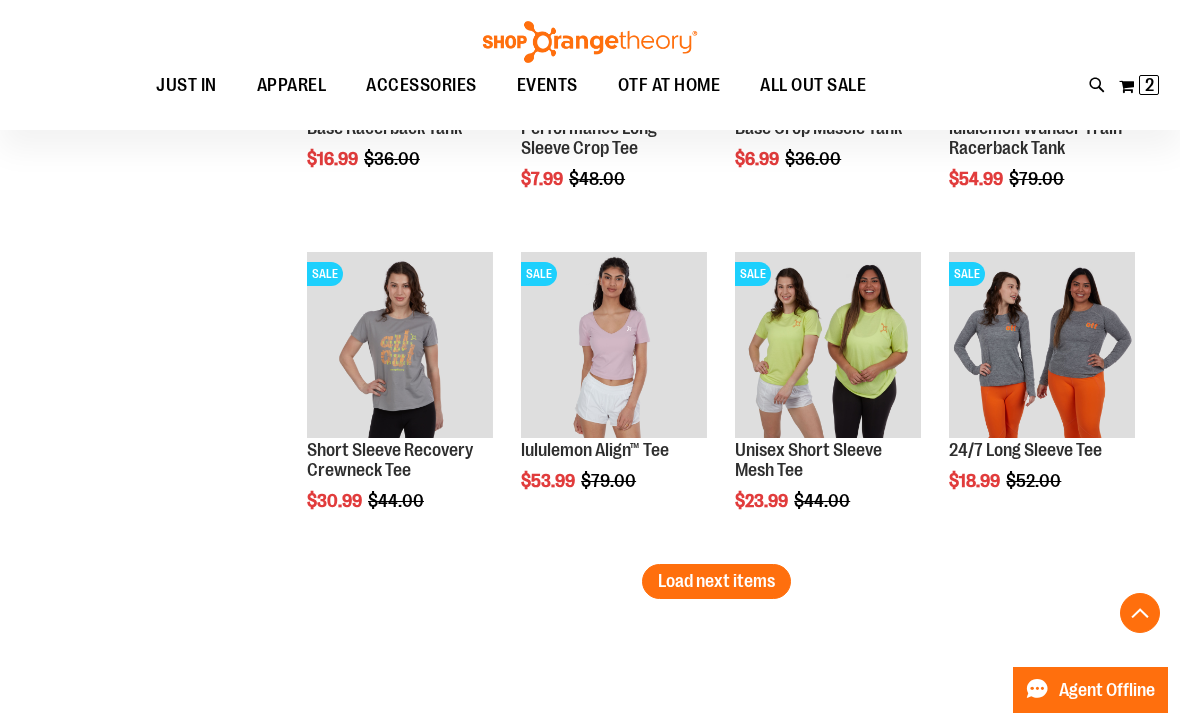 click on "Load next items" at bounding box center [716, 581] 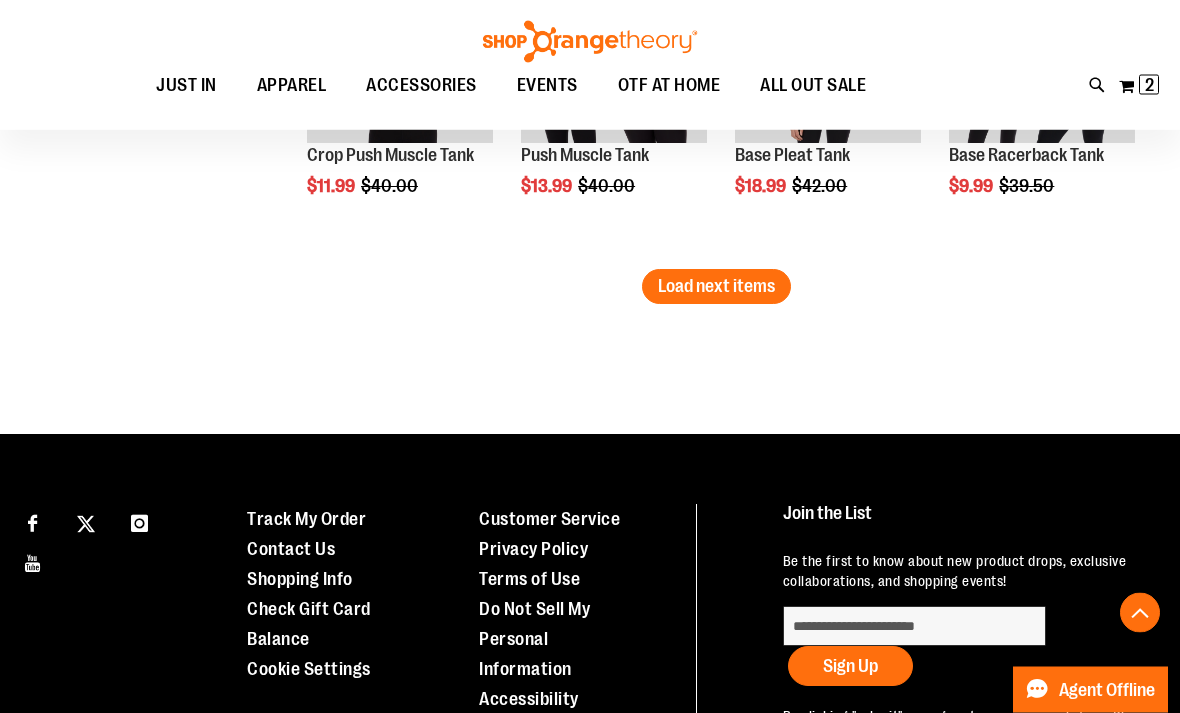 scroll, scrollTop: 6890, scrollLeft: 0, axis: vertical 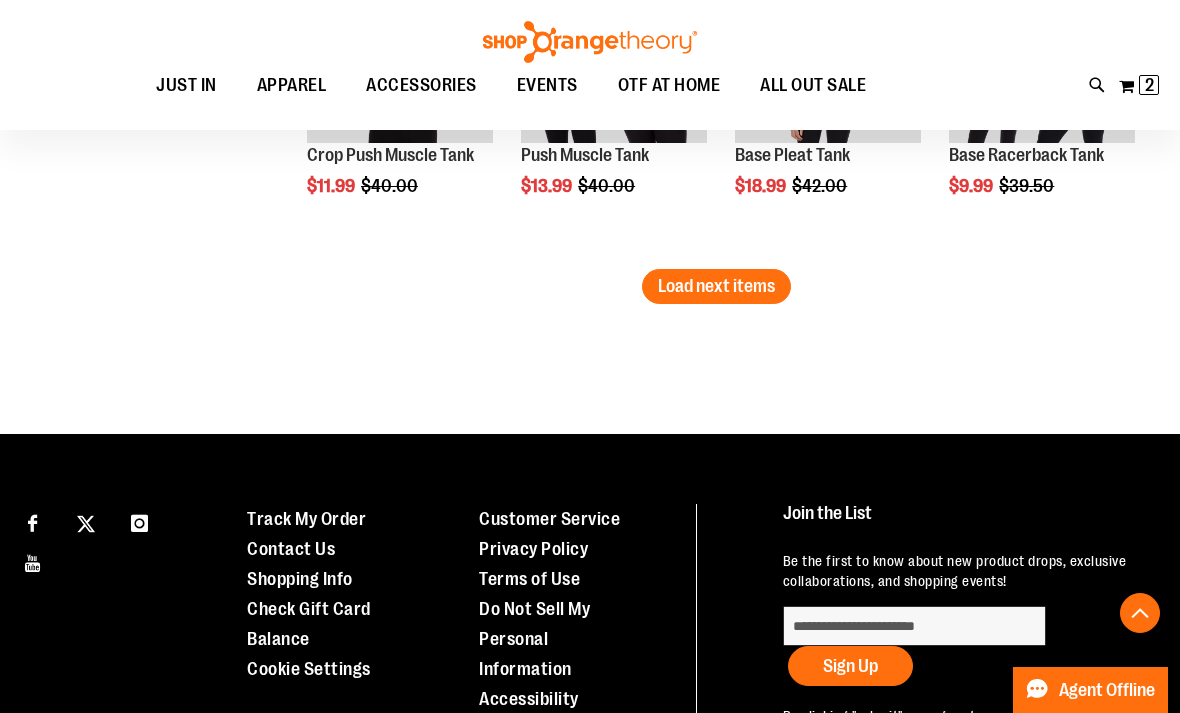 click on "Load next items" at bounding box center (716, 286) 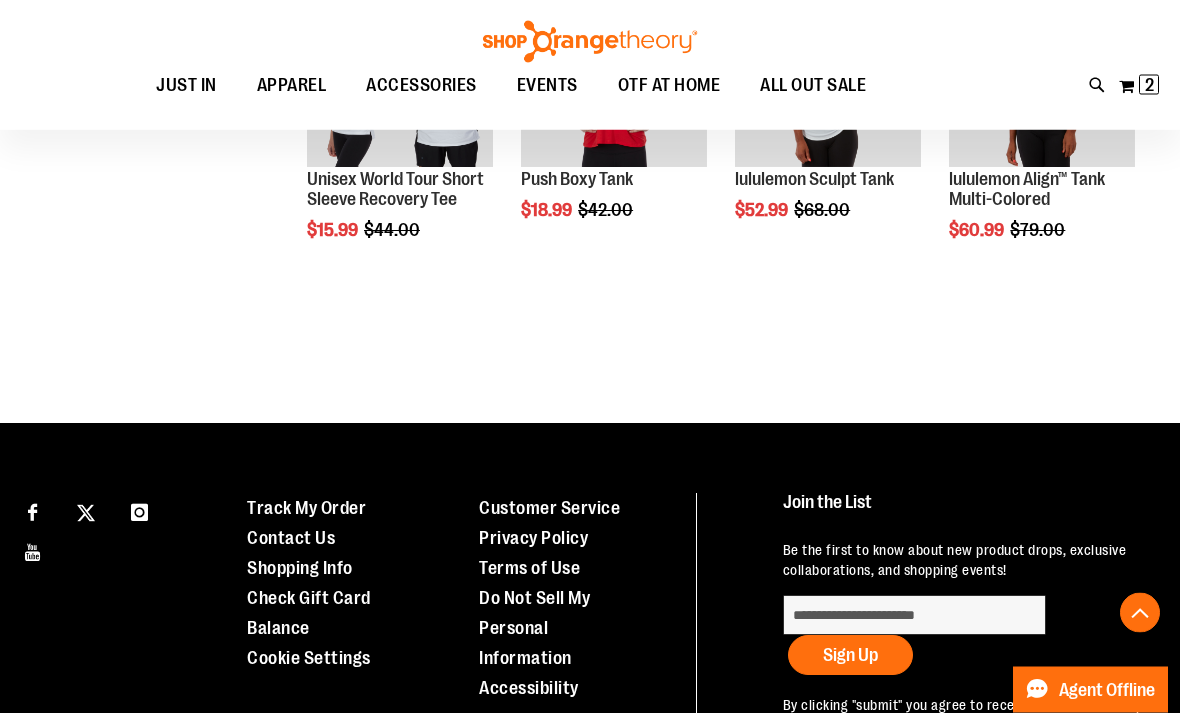 scroll, scrollTop: 7511, scrollLeft: 0, axis: vertical 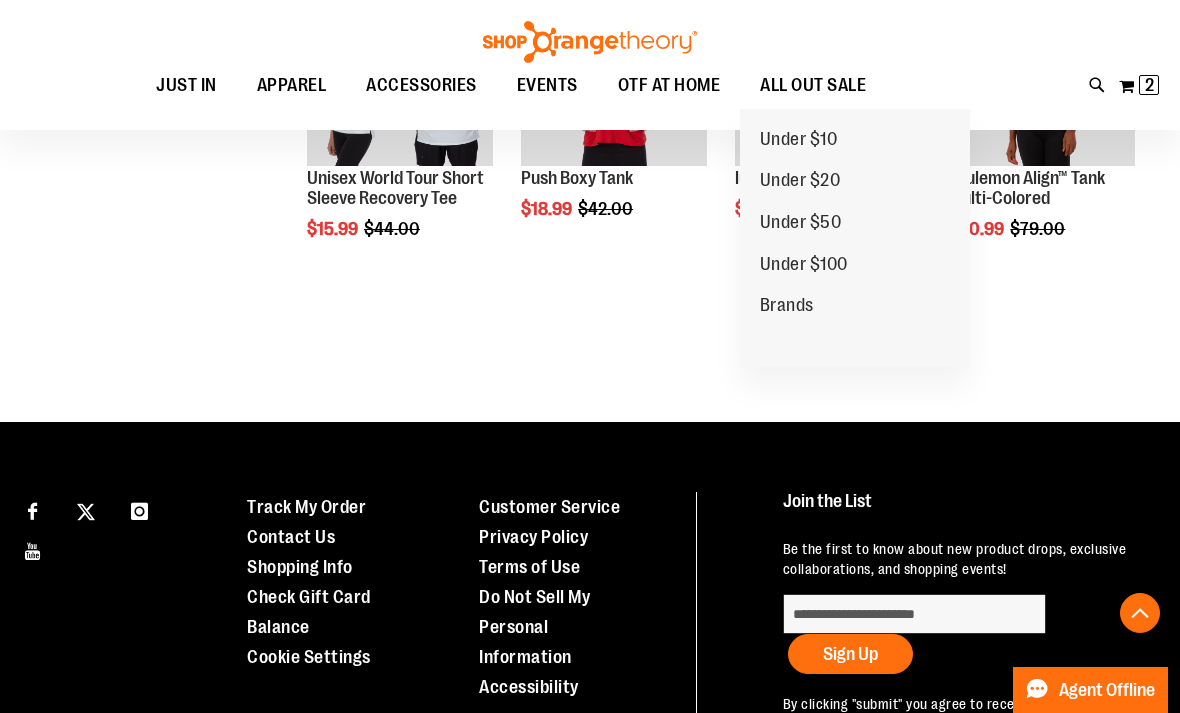 click on "OTF AT HOME" at bounding box center (669, 85) 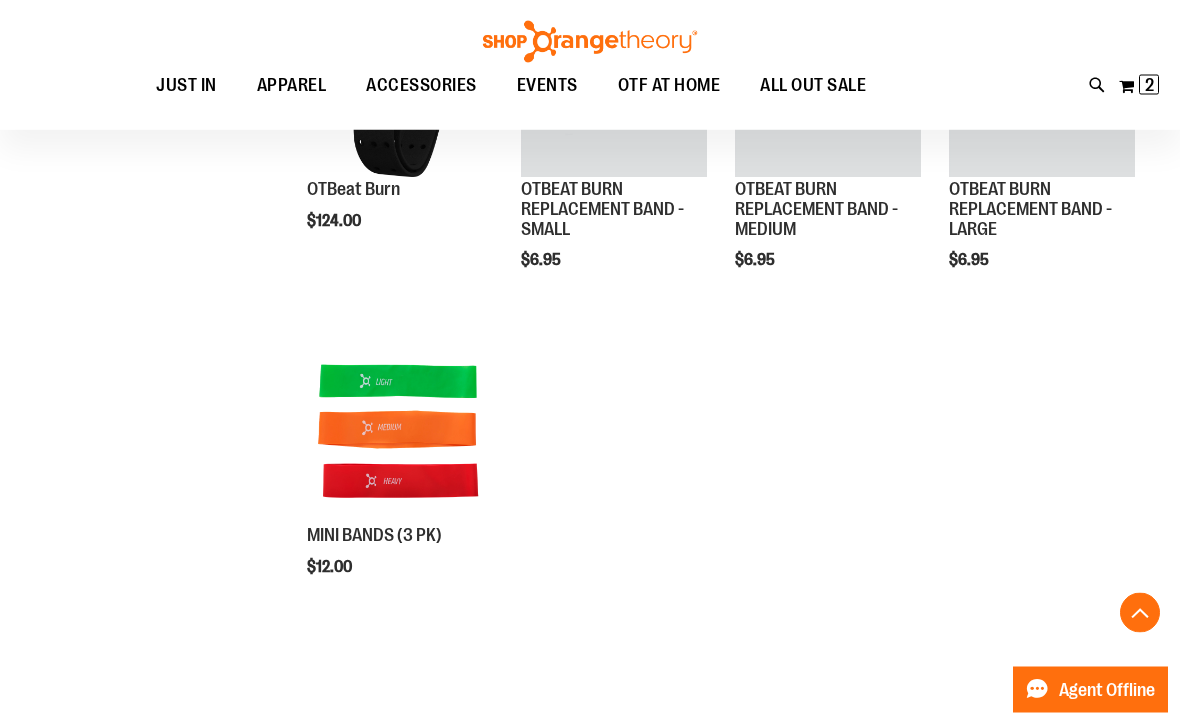 scroll, scrollTop: 427, scrollLeft: 0, axis: vertical 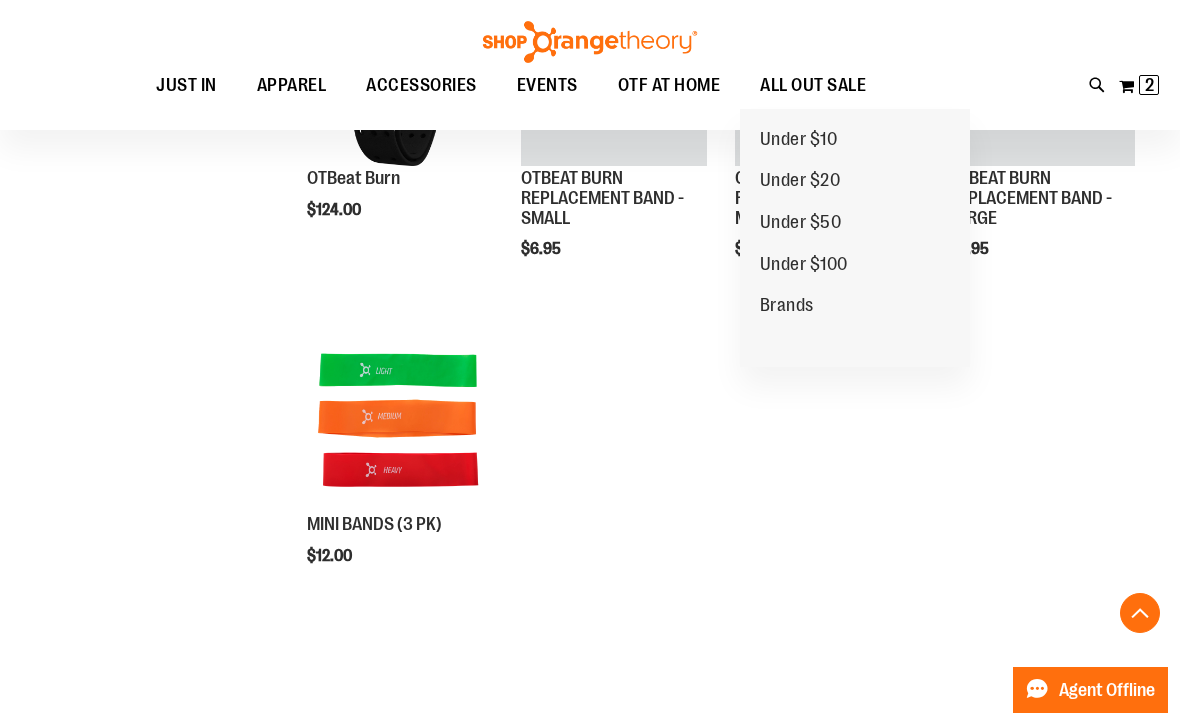 click on "Under $50" at bounding box center [801, 224] 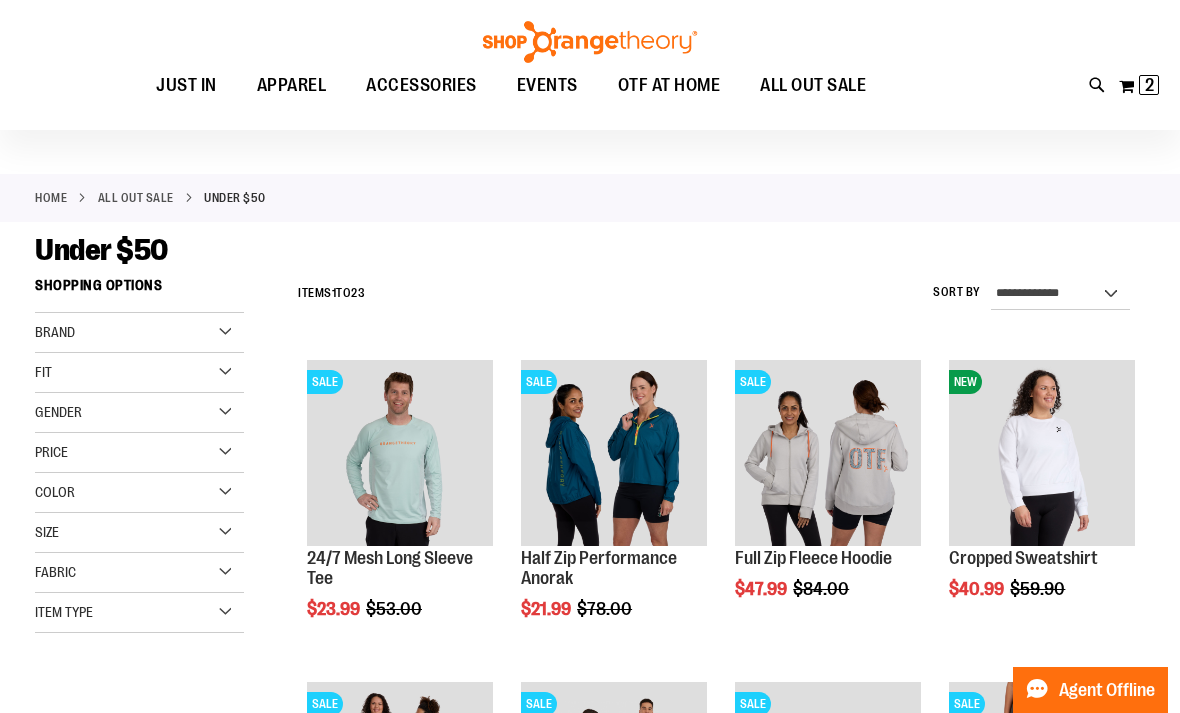 scroll, scrollTop: 51, scrollLeft: 0, axis: vertical 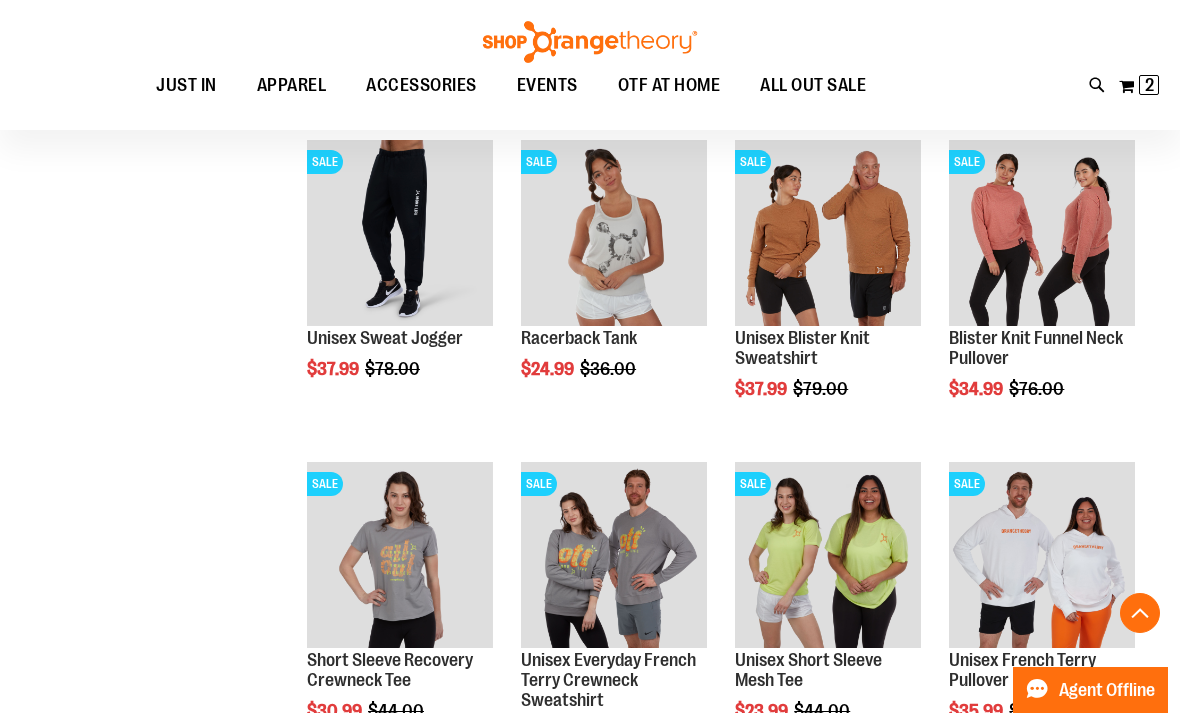 click on "Quickview" at bounding box center [782, 603] 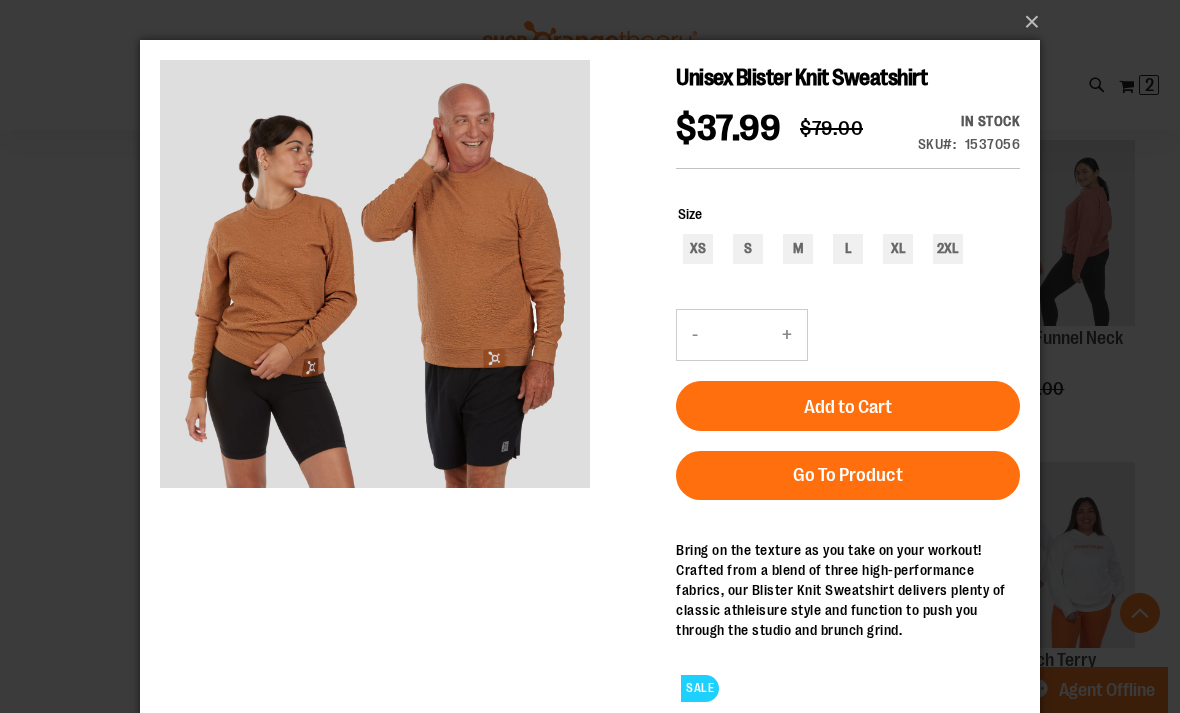 scroll, scrollTop: 1211, scrollLeft: 0, axis: vertical 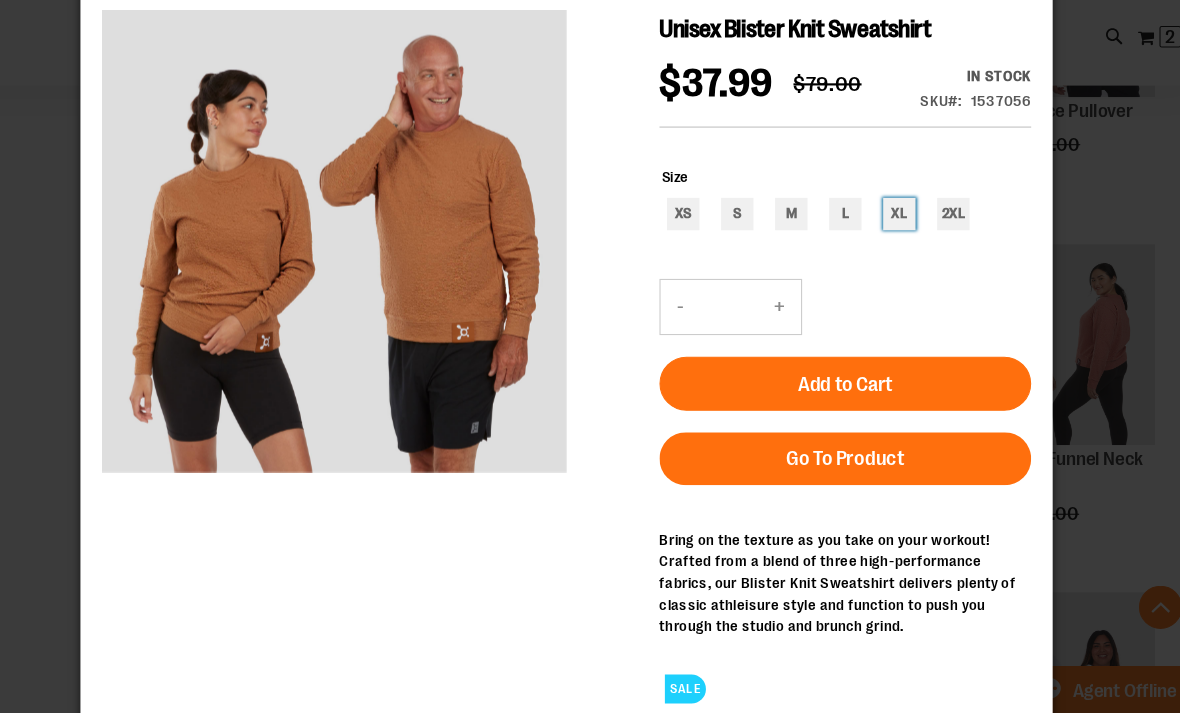 click on "XL" at bounding box center [837, 198] 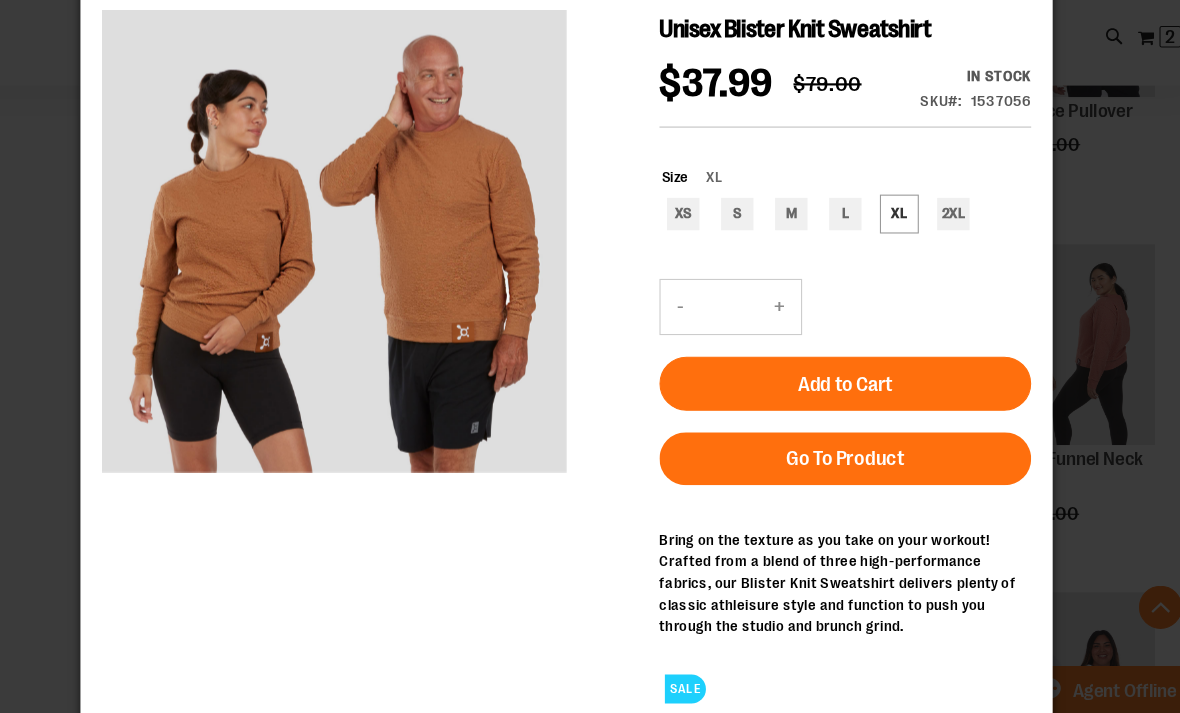 click on "Add to Cart" at bounding box center [787, 356] 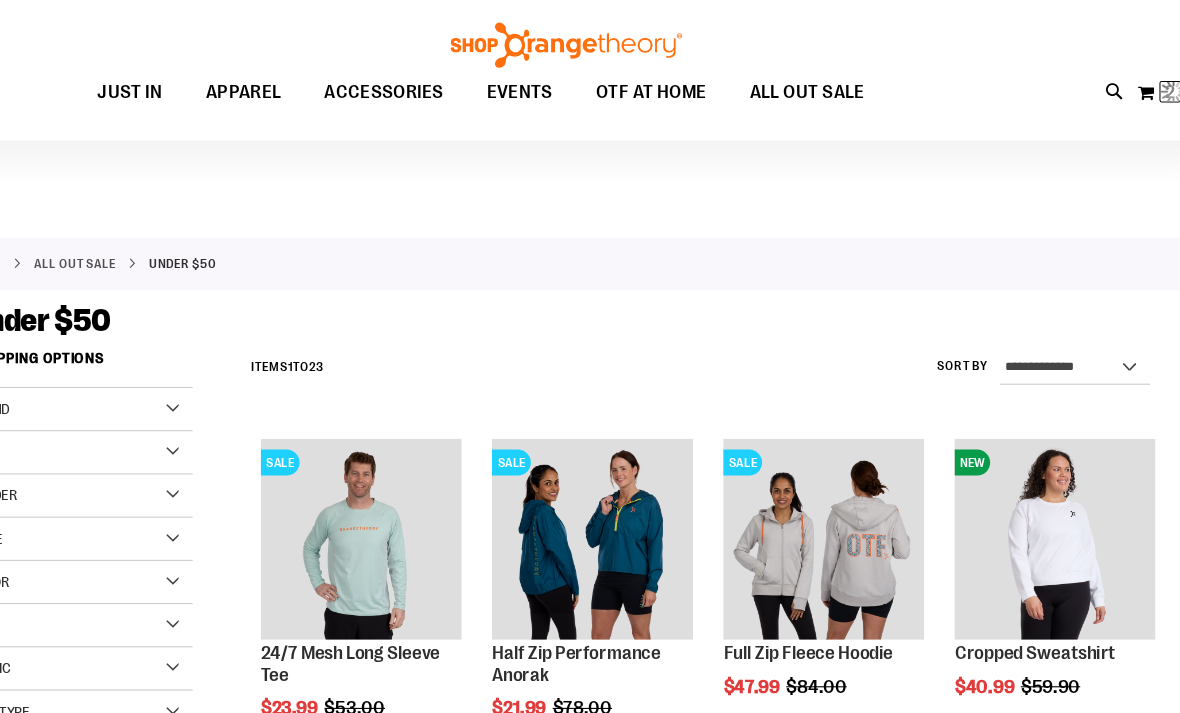 scroll, scrollTop: 0, scrollLeft: 0, axis: both 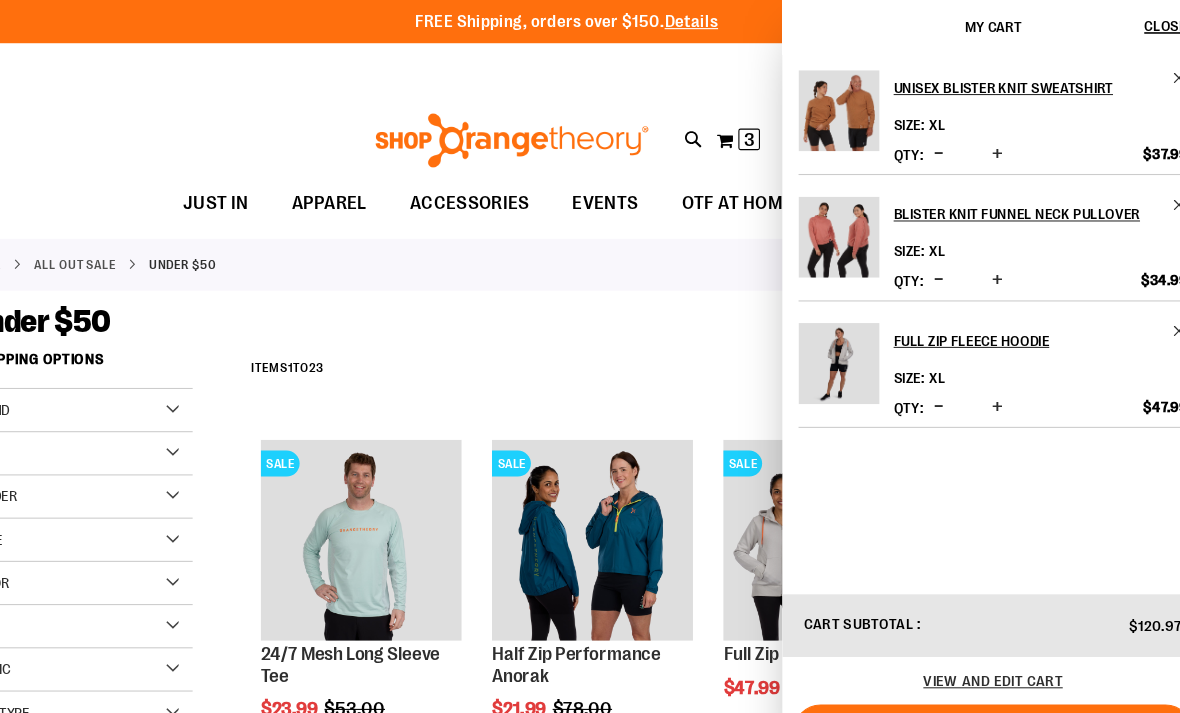 click at bounding box center [934, 260] 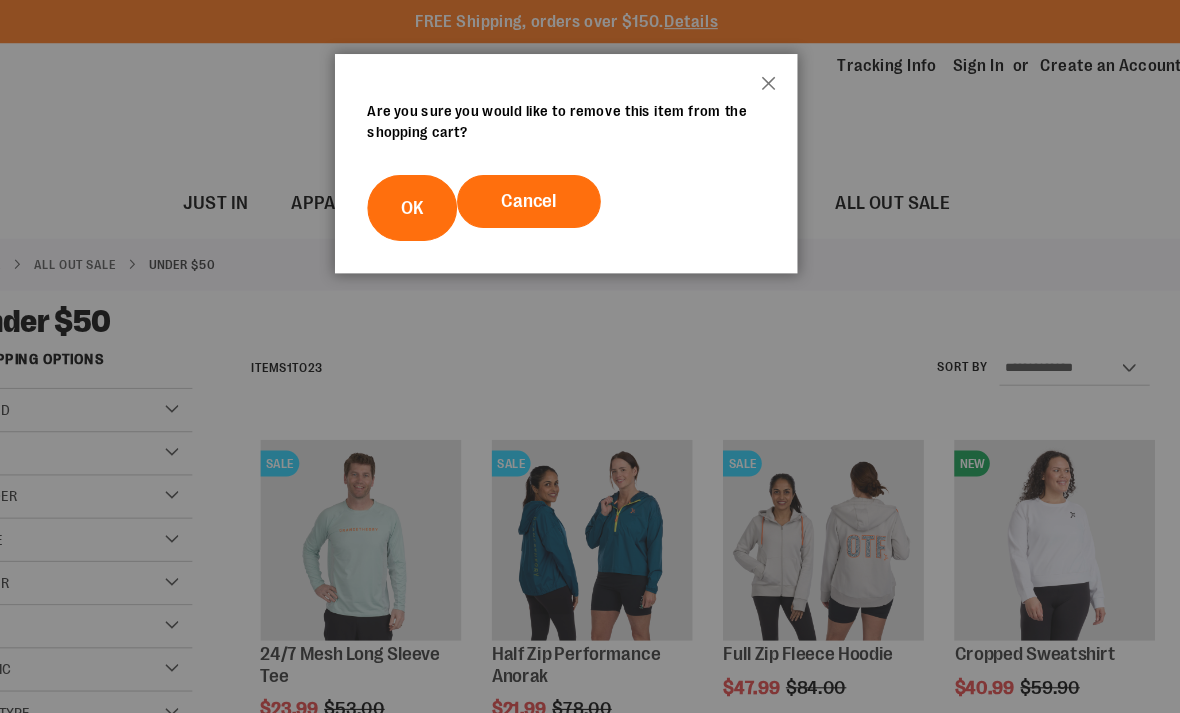 click on "OK" at bounding box center [447, 192] 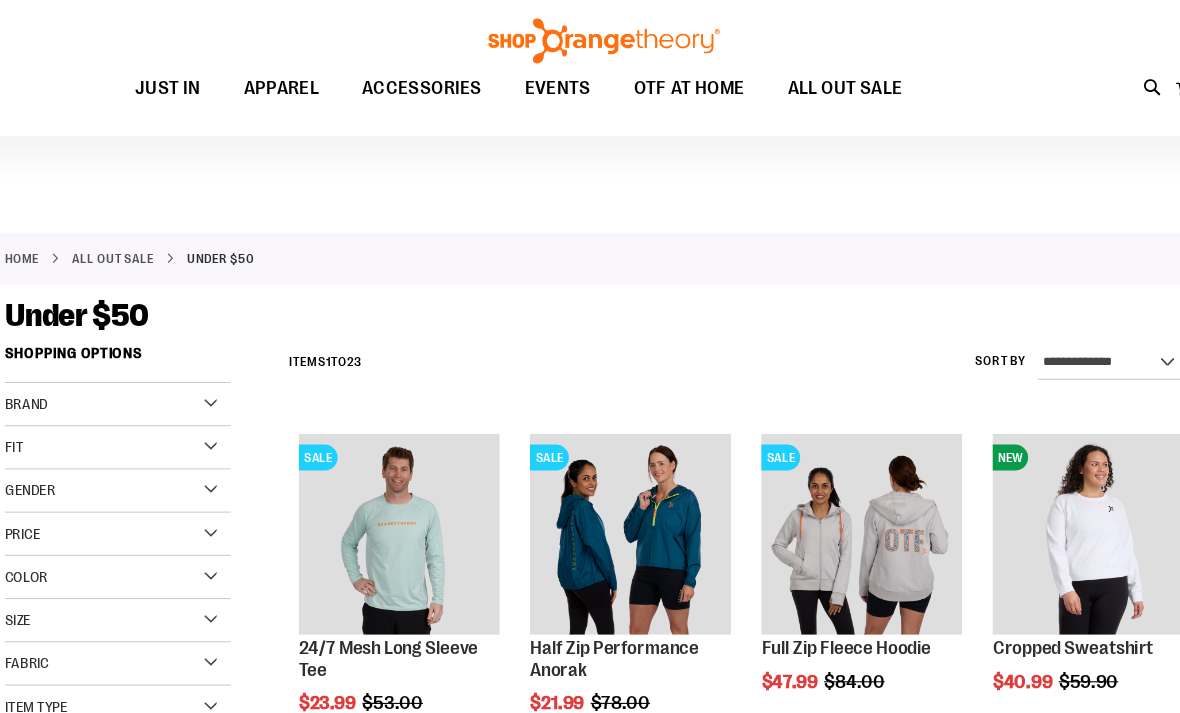 scroll, scrollTop: 0, scrollLeft: 0, axis: both 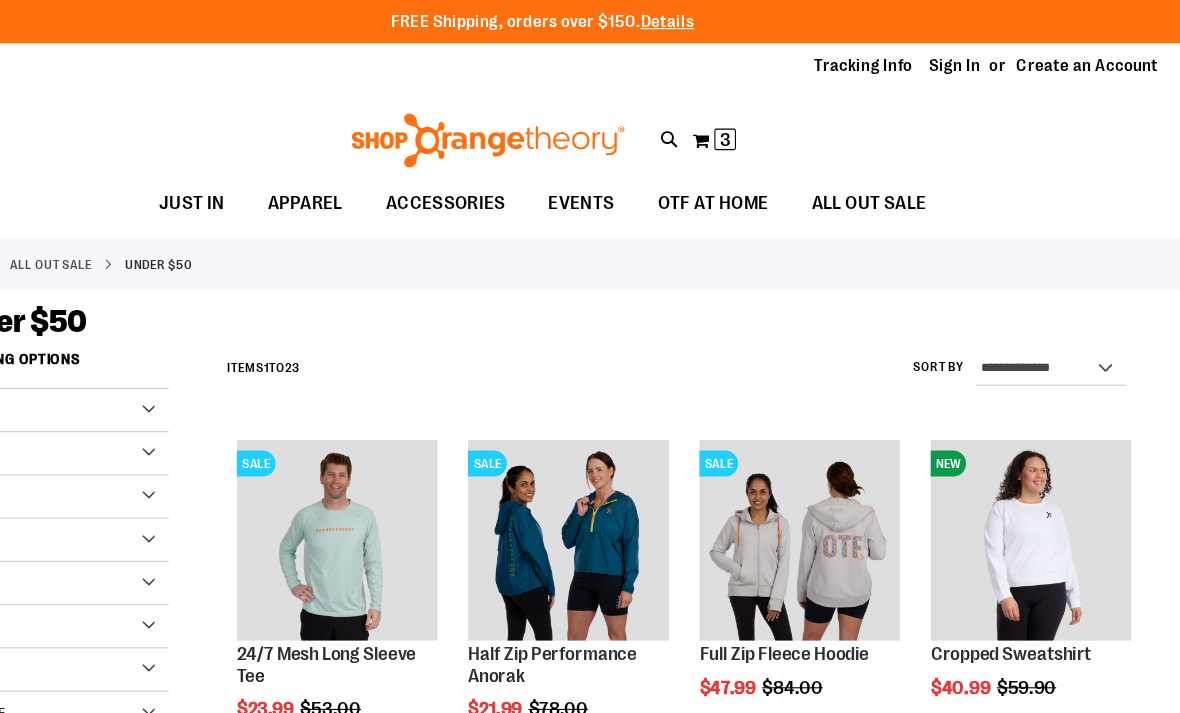 click on "My Cart
3
3
items" at bounding box center [749, 130] 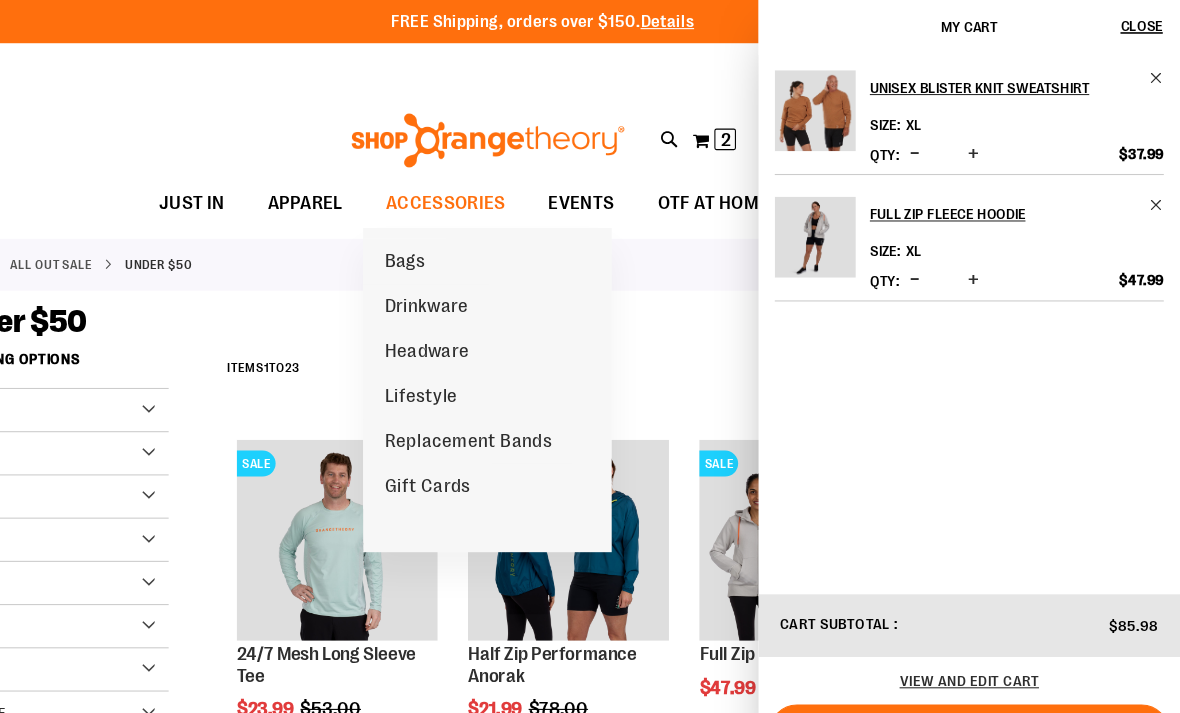 click on "Lifestyle" at bounding box center [478, 368] 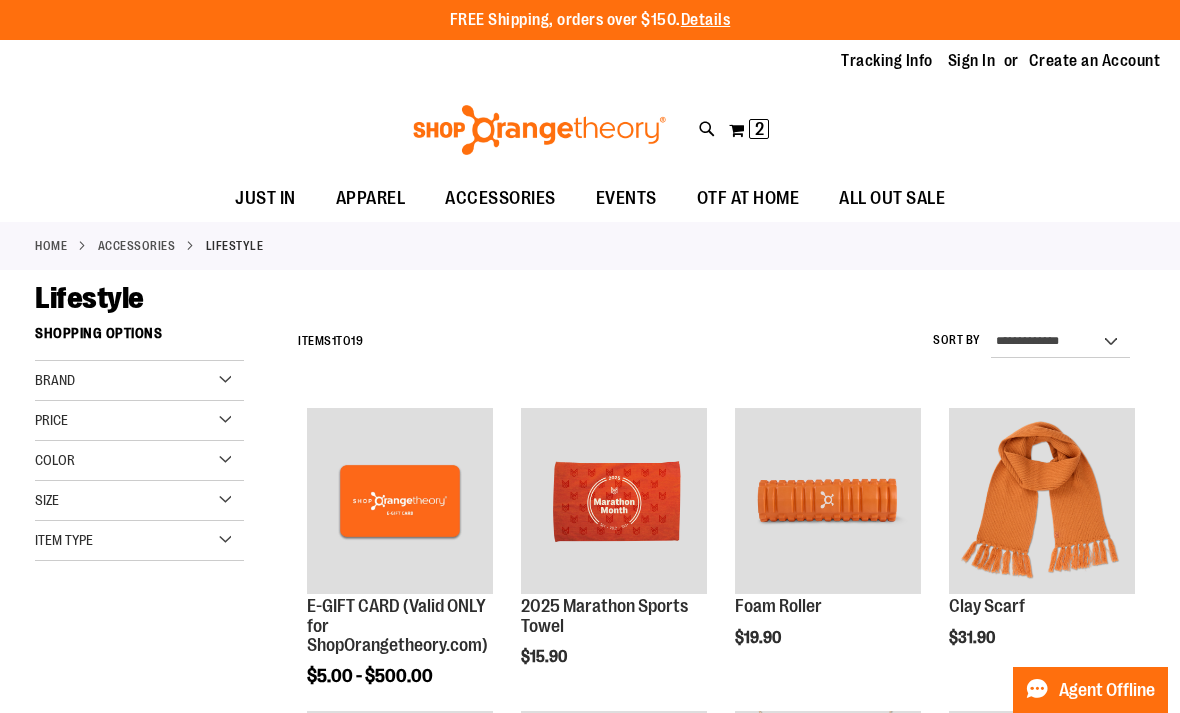scroll, scrollTop: 0, scrollLeft: 0, axis: both 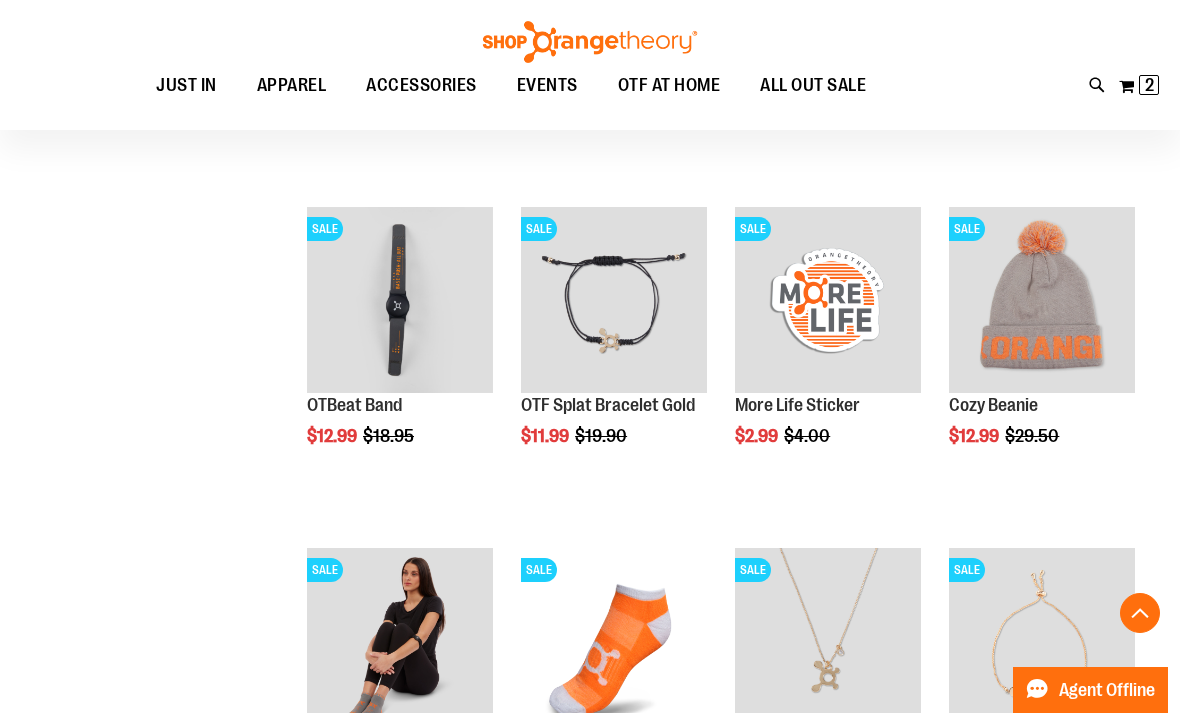 click on "Quickview" at bounding box center [782, 650] 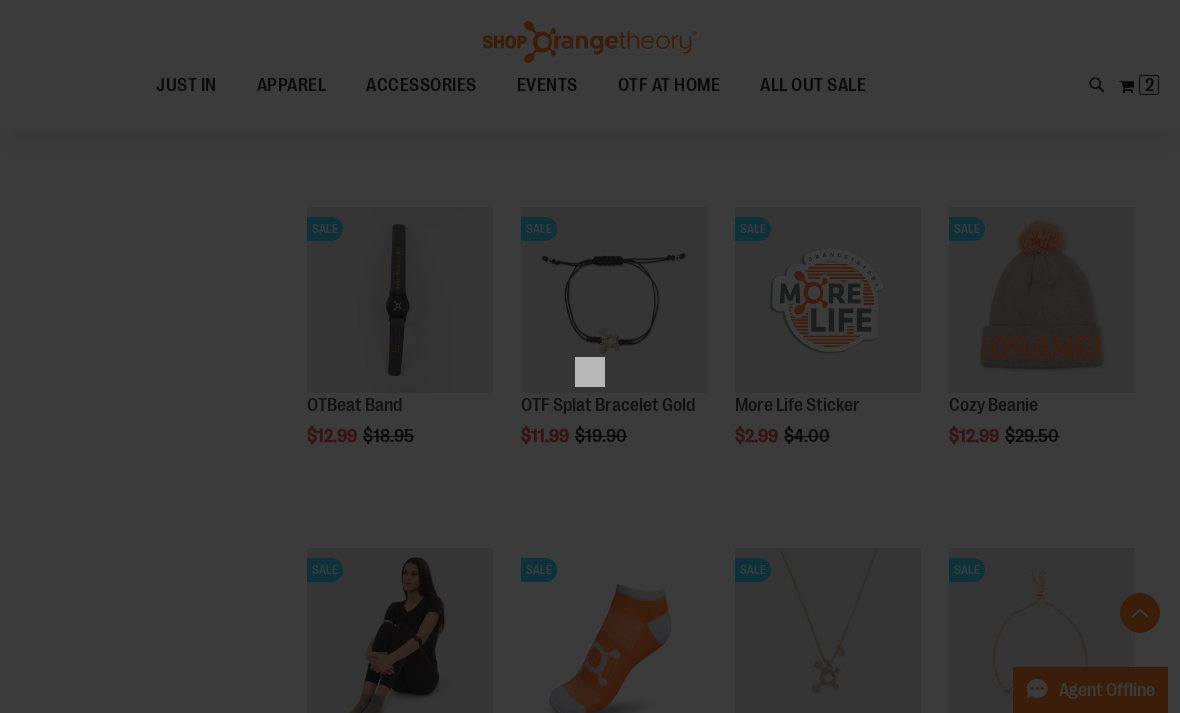 scroll, scrollTop: 0, scrollLeft: 0, axis: both 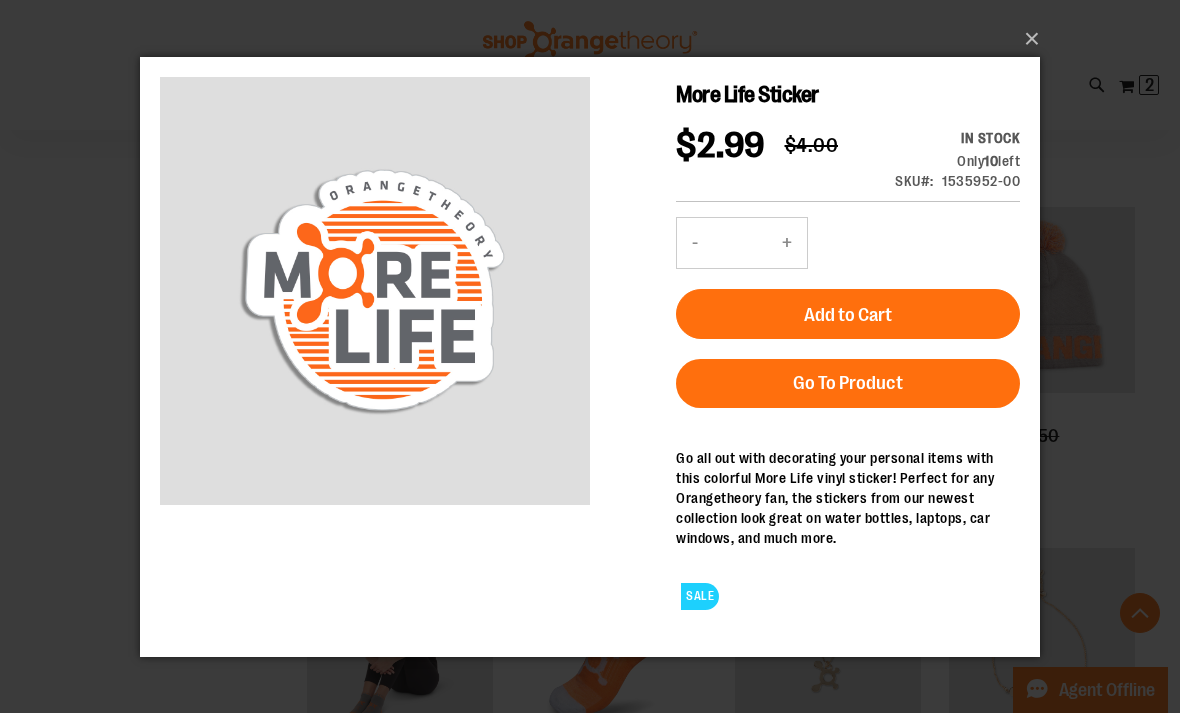click on "-" at bounding box center (695, 242) 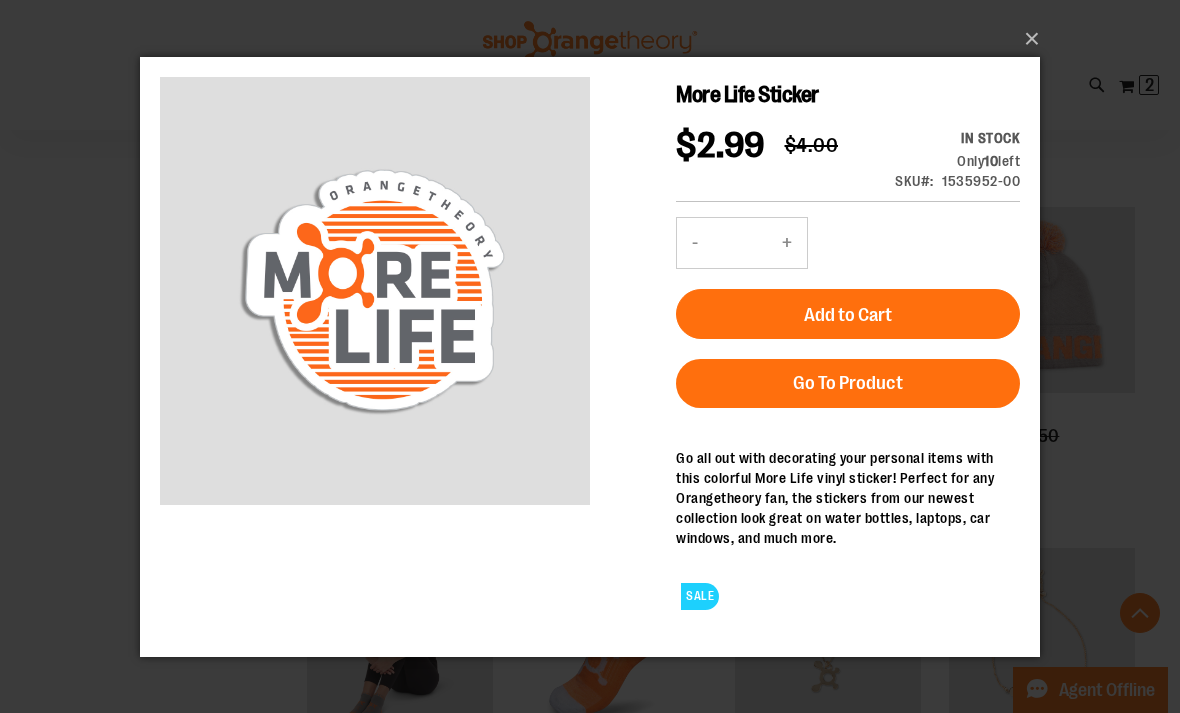 click on "Add to Cart" at bounding box center (848, 313) 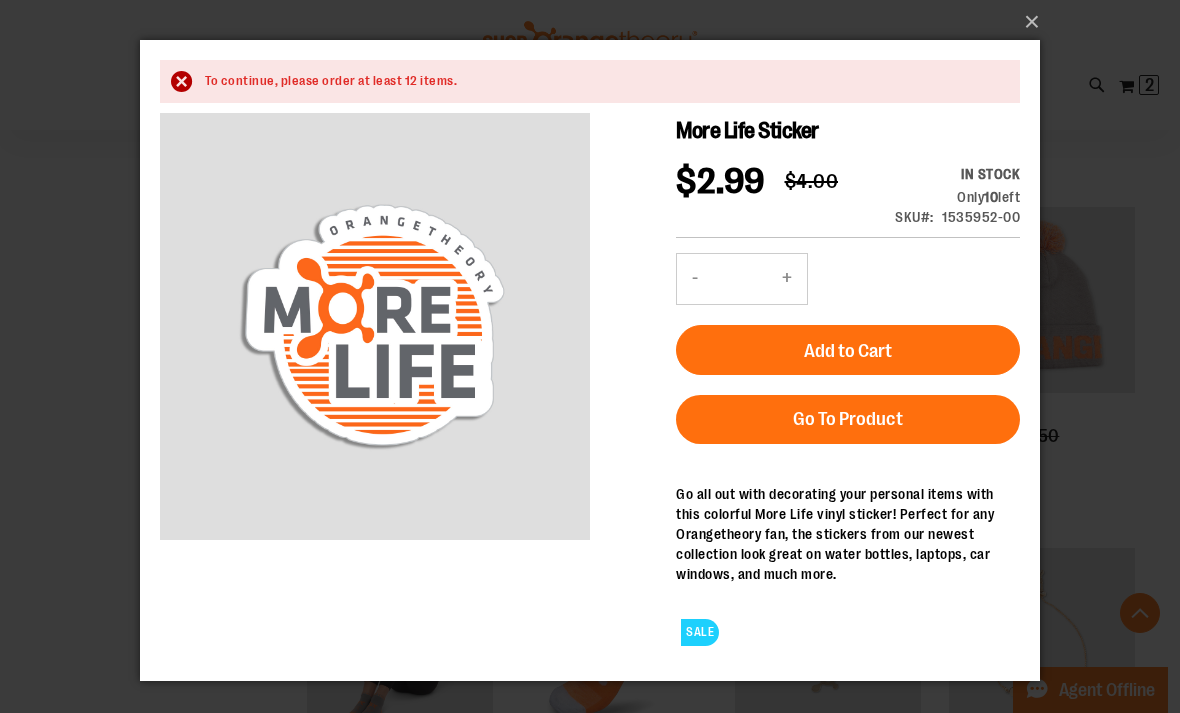 click on "×" at bounding box center (596, 22) 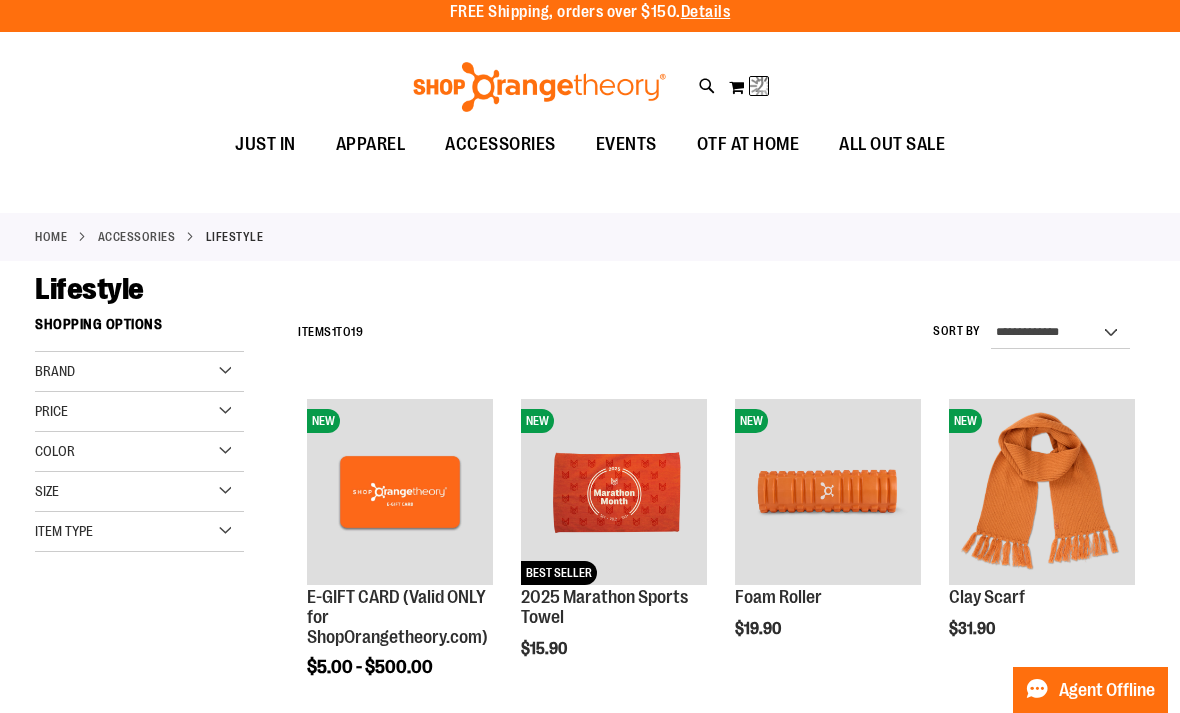 scroll, scrollTop: 0, scrollLeft: 0, axis: both 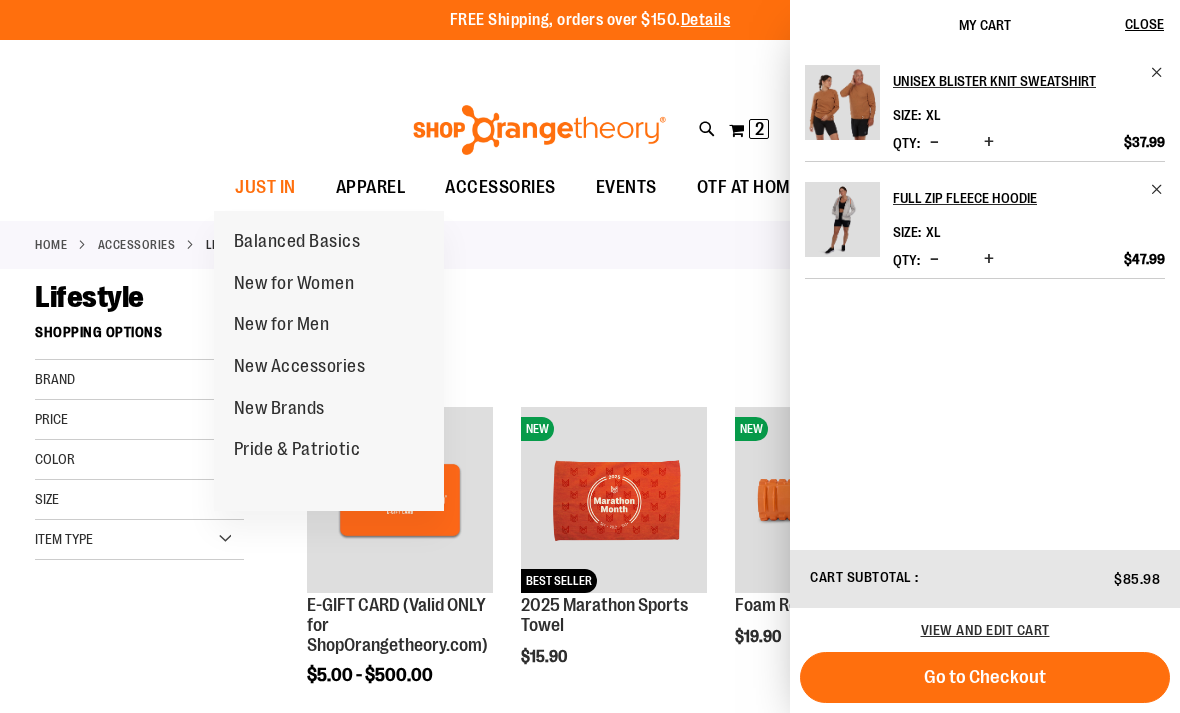 click on "New Accessories" at bounding box center (300, 368) 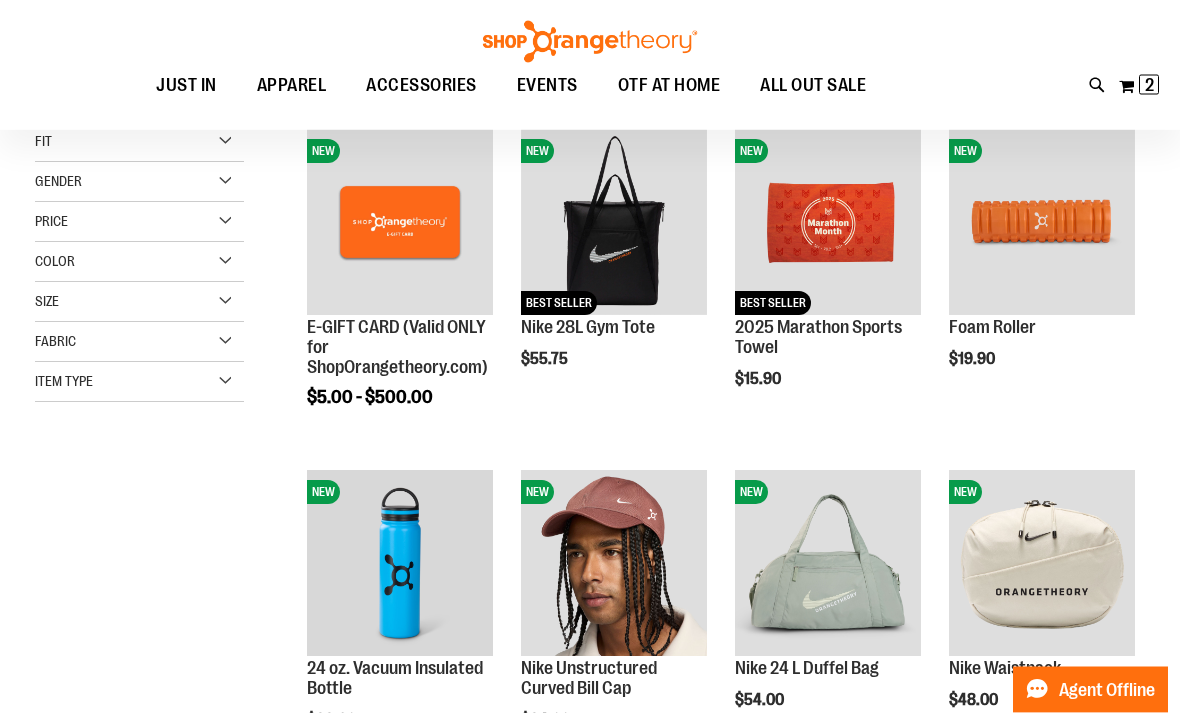 scroll, scrollTop: 347, scrollLeft: 0, axis: vertical 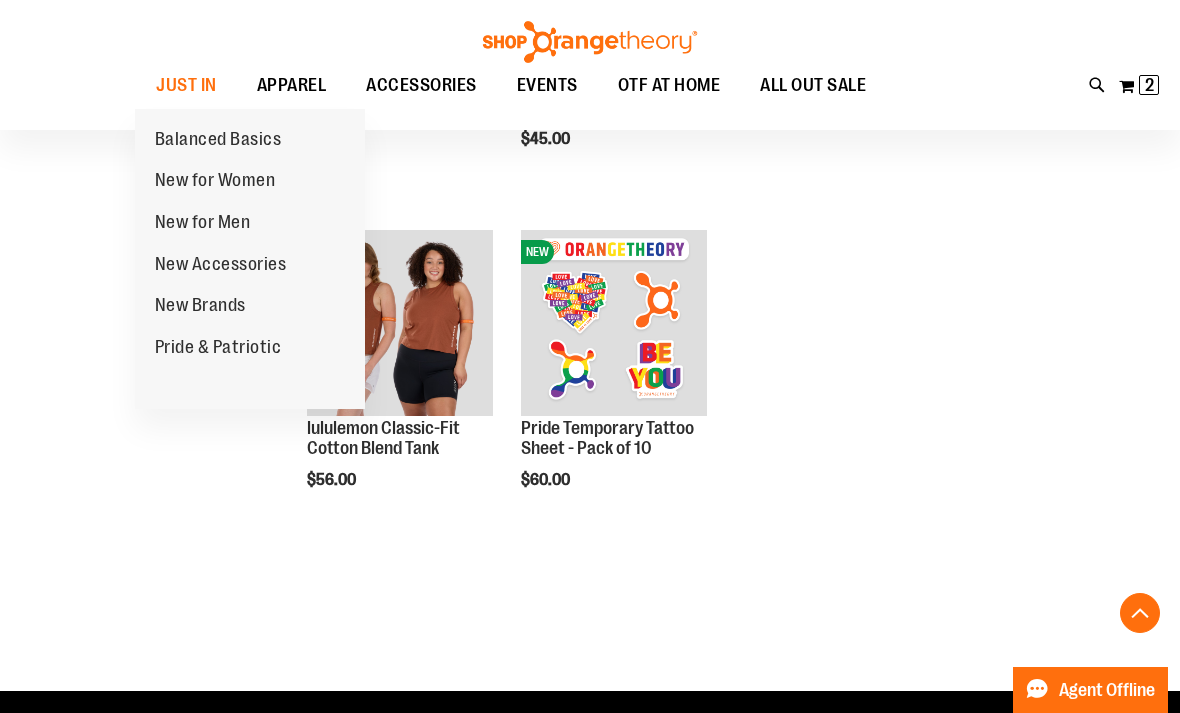 click on "New for Women" at bounding box center (215, 181) 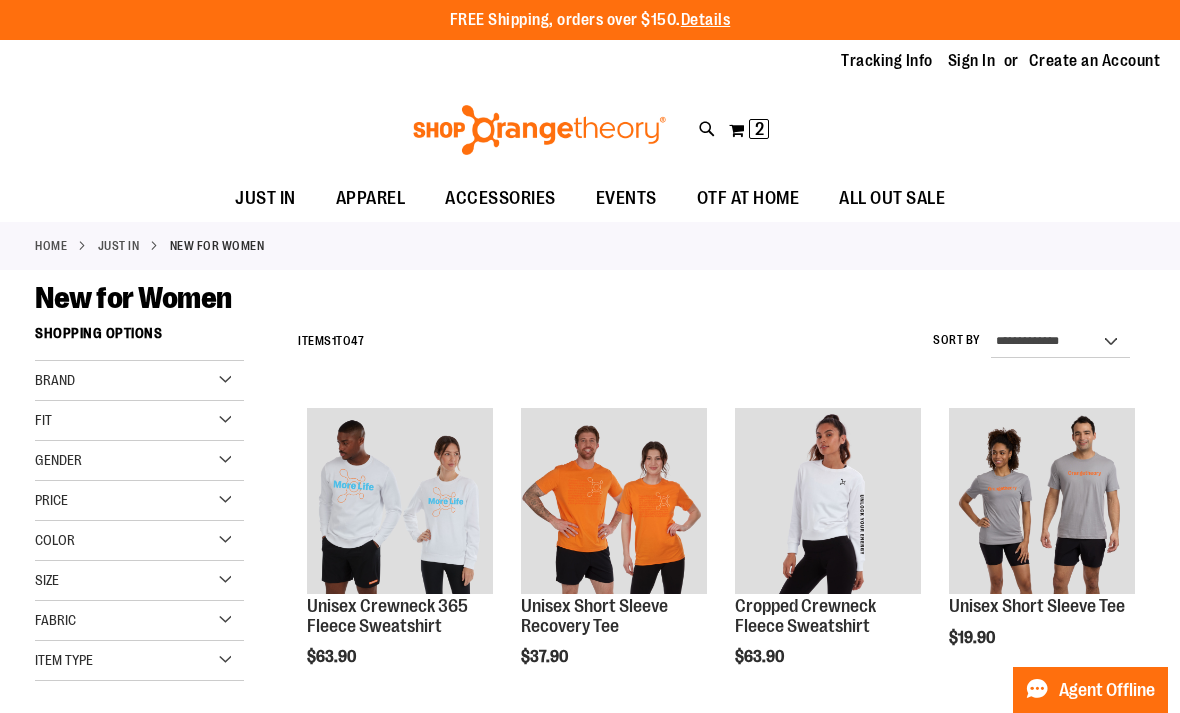 scroll, scrollTop: 0, scrollLeft: 0, axis: both 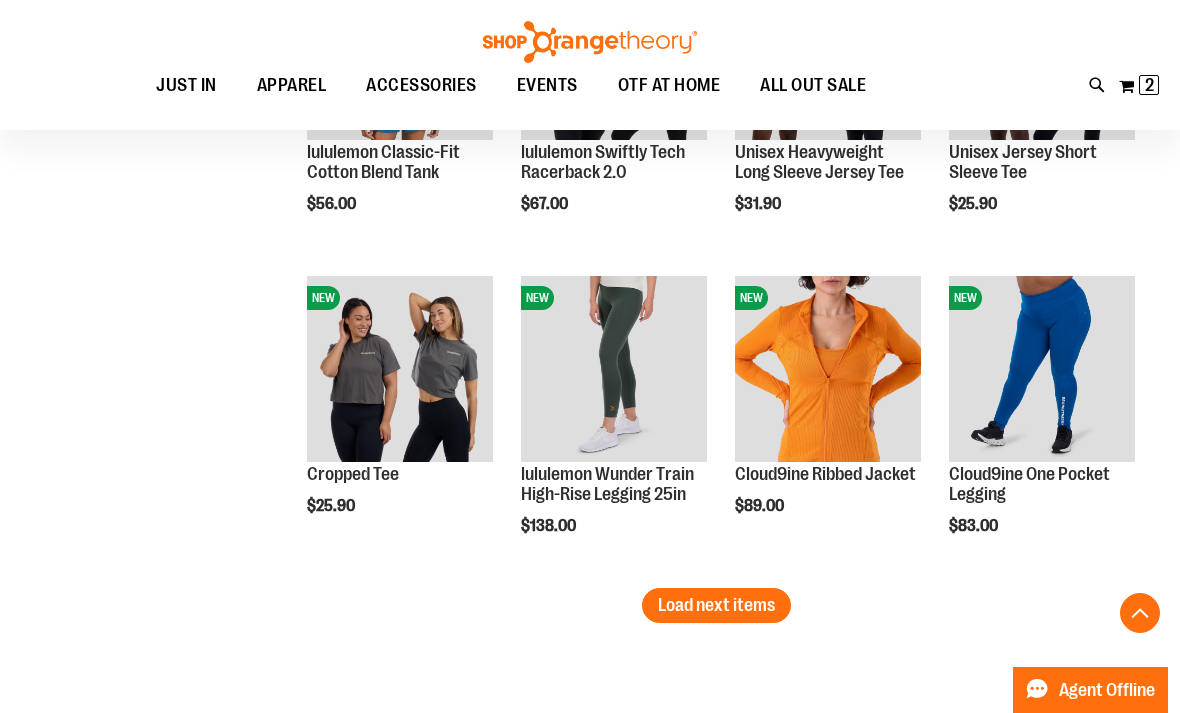 click on "Load next items" at bounding box center (716, 605) 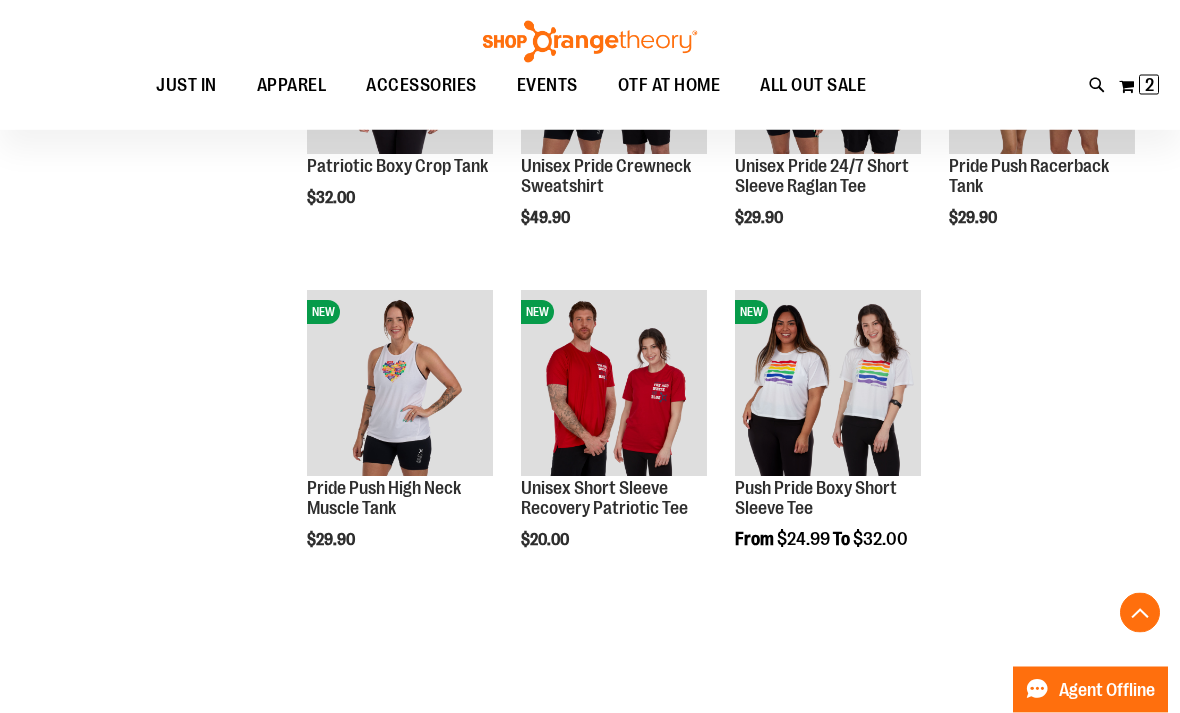 scroll, scrollTop: 3661, scrollLeft: 0, axis: vertical 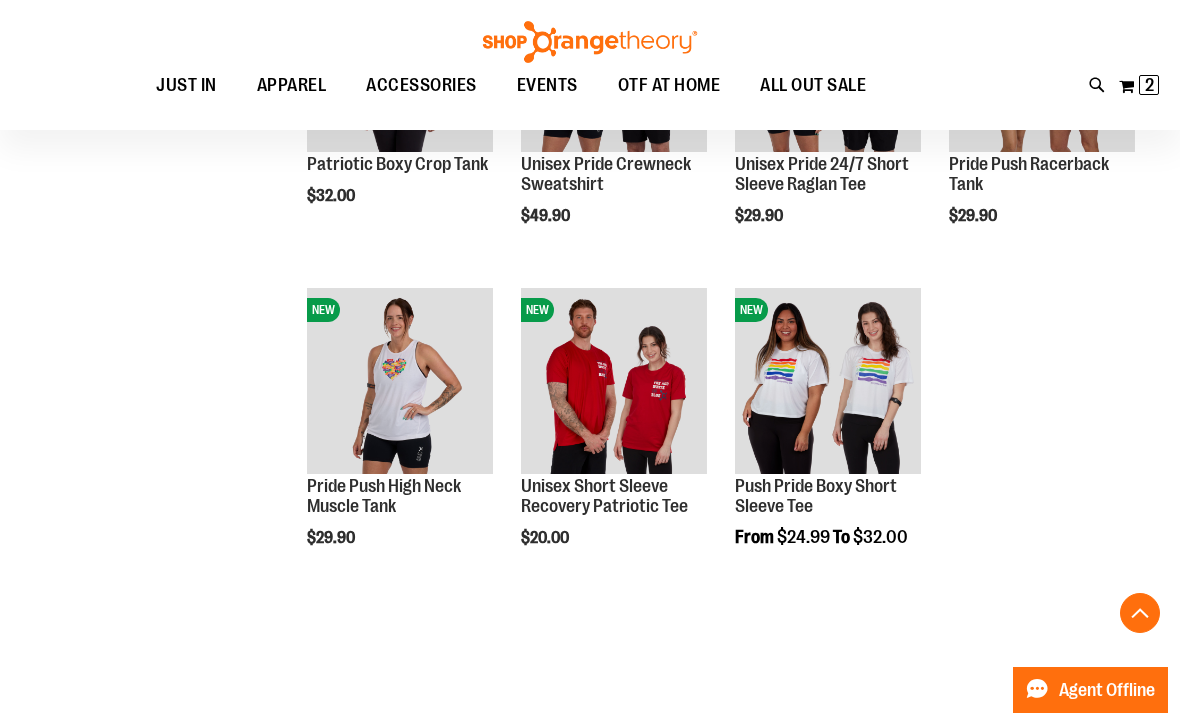 click on "2" at bounding box center [1149, 85] 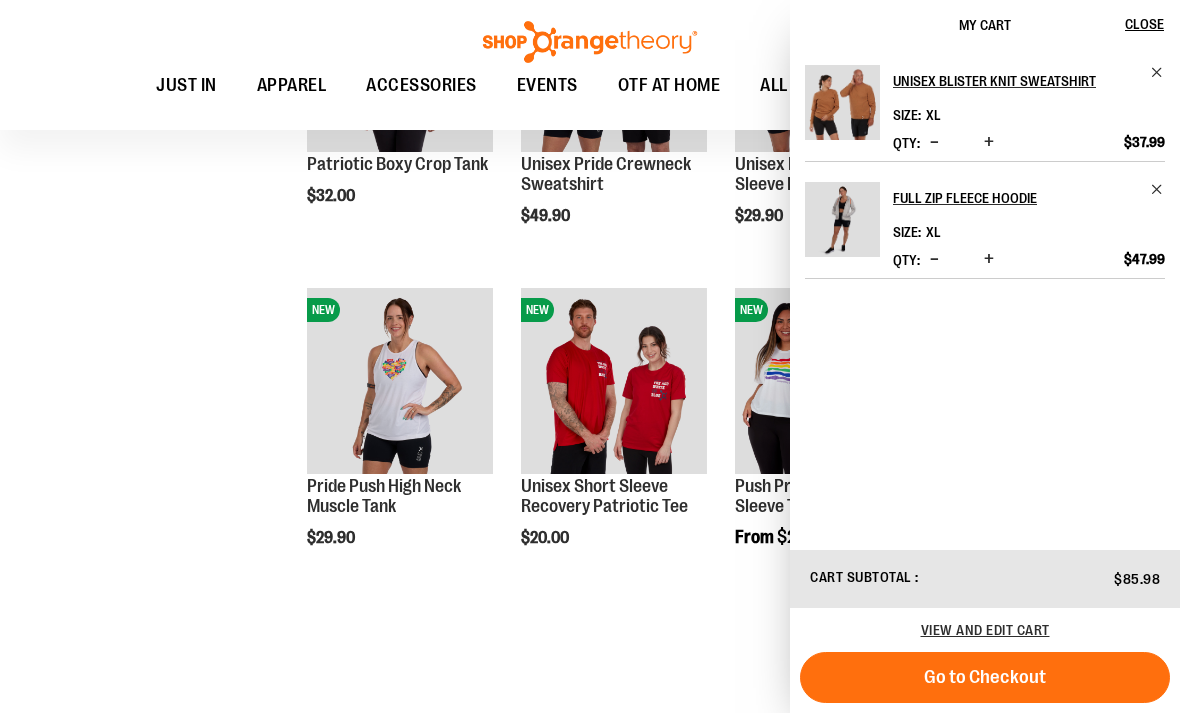 click on "**********" at bounding box center (590, -1313) 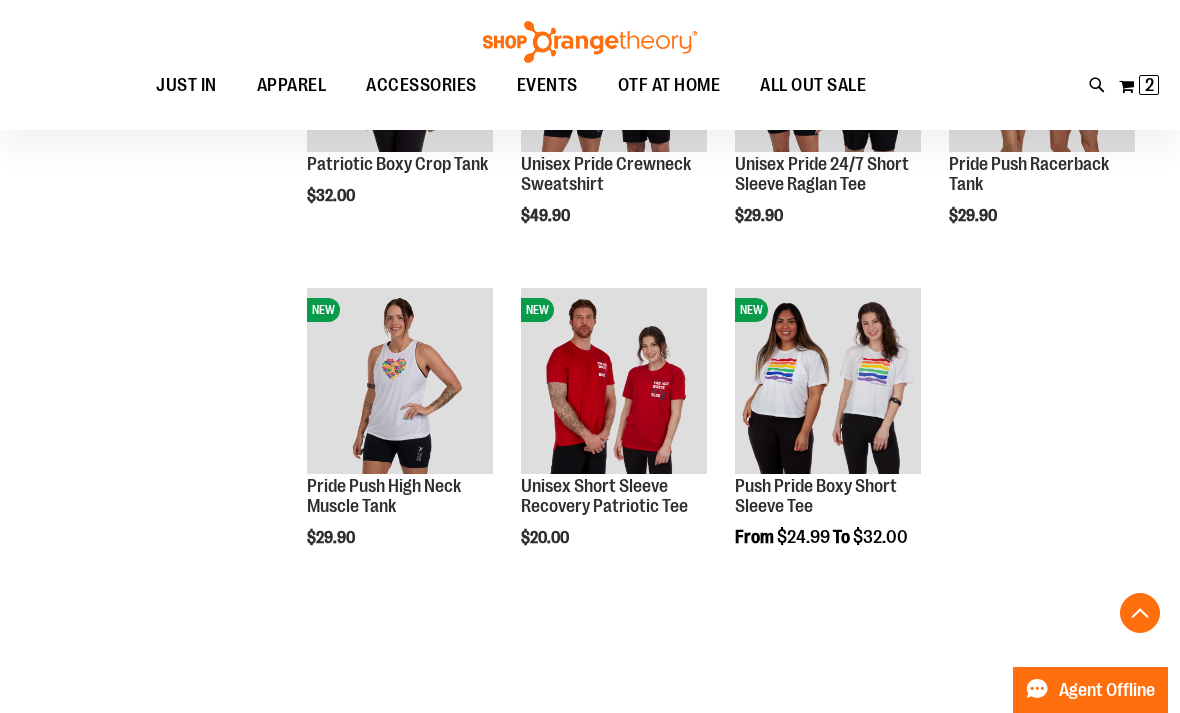click on "OTF AT HOME" at bounding box center [669, 85] 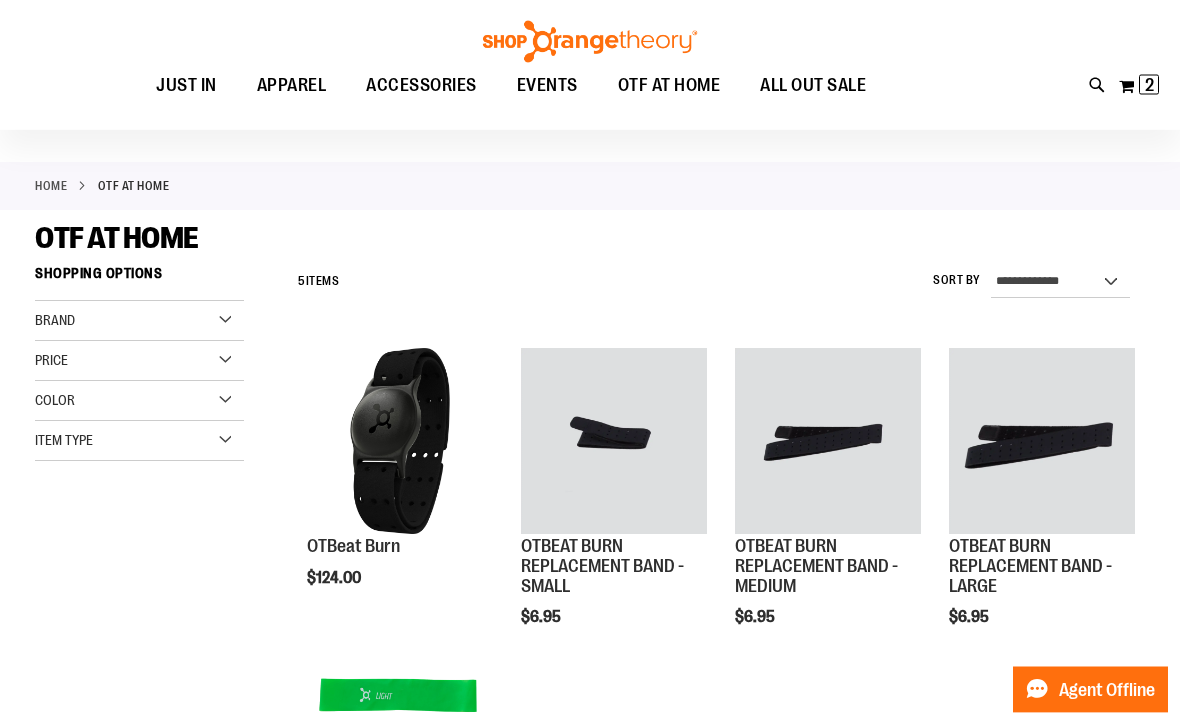 scroll, scrollTop: 0, scrollLeft: 0, axis: both 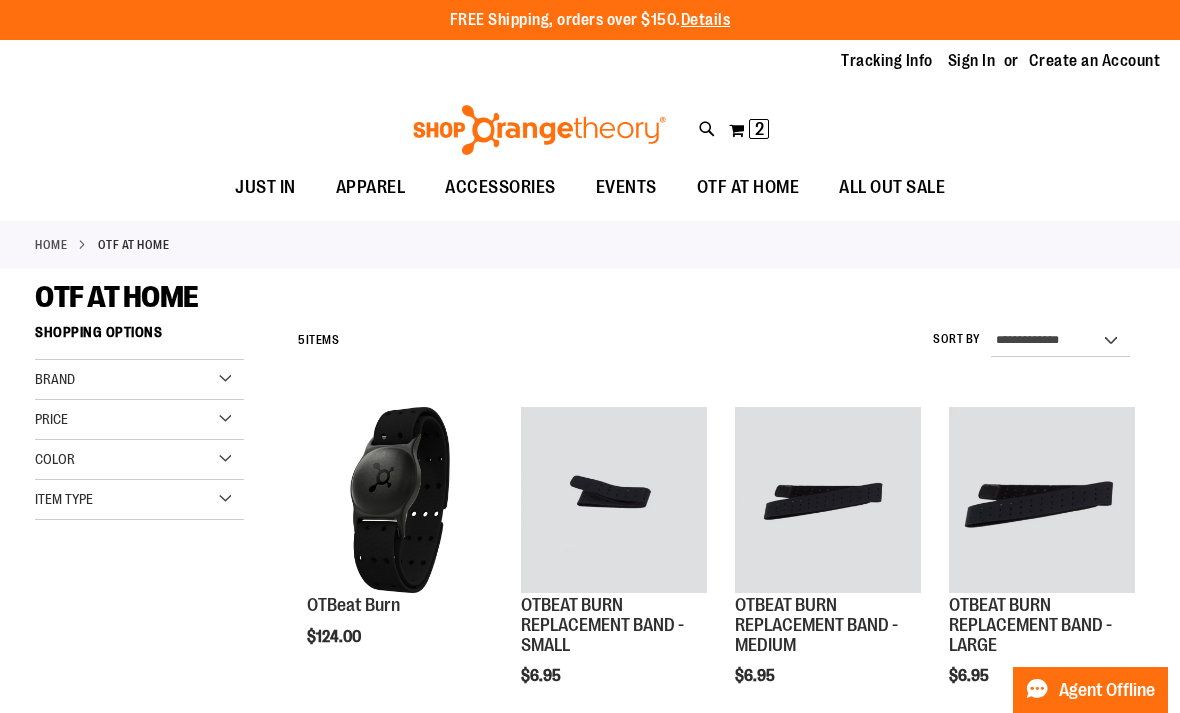 click on "FREE Shipping, orders over $150.  Details
To order the Spring Dri Tri event bundle please email  [EMAIL]." at bounding box center [590, 20] 